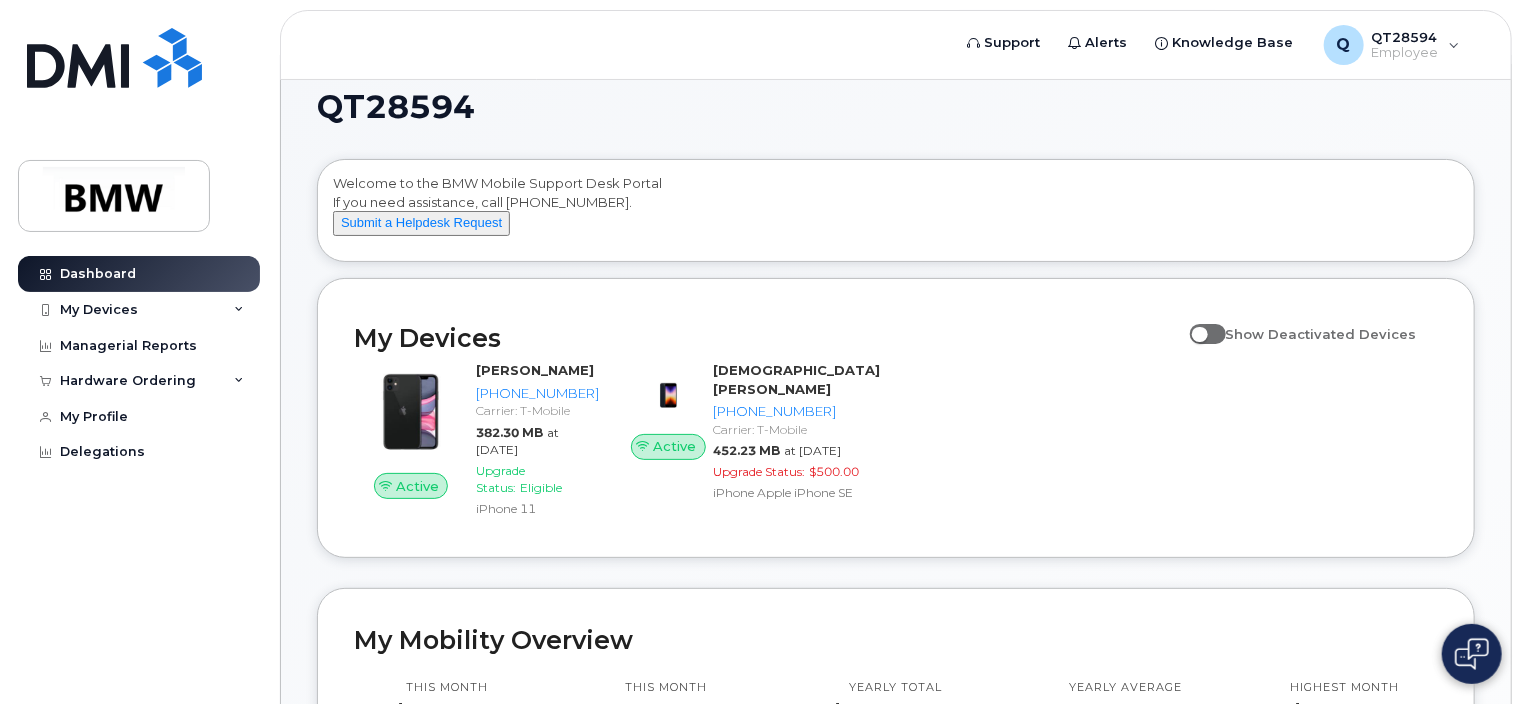 scroll, scrollTop: 0, scrollLeft: 0, axis: both 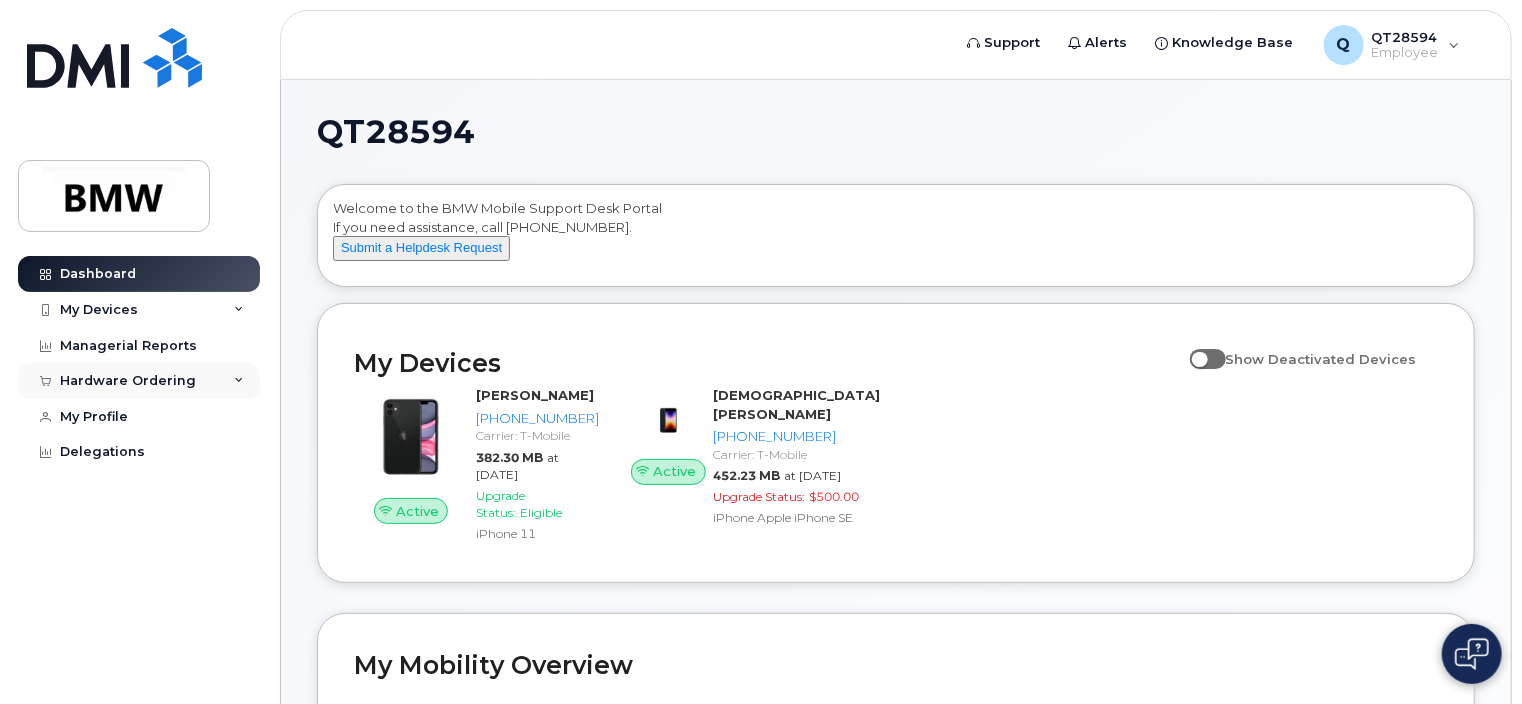 click on "Hardware Ordering" 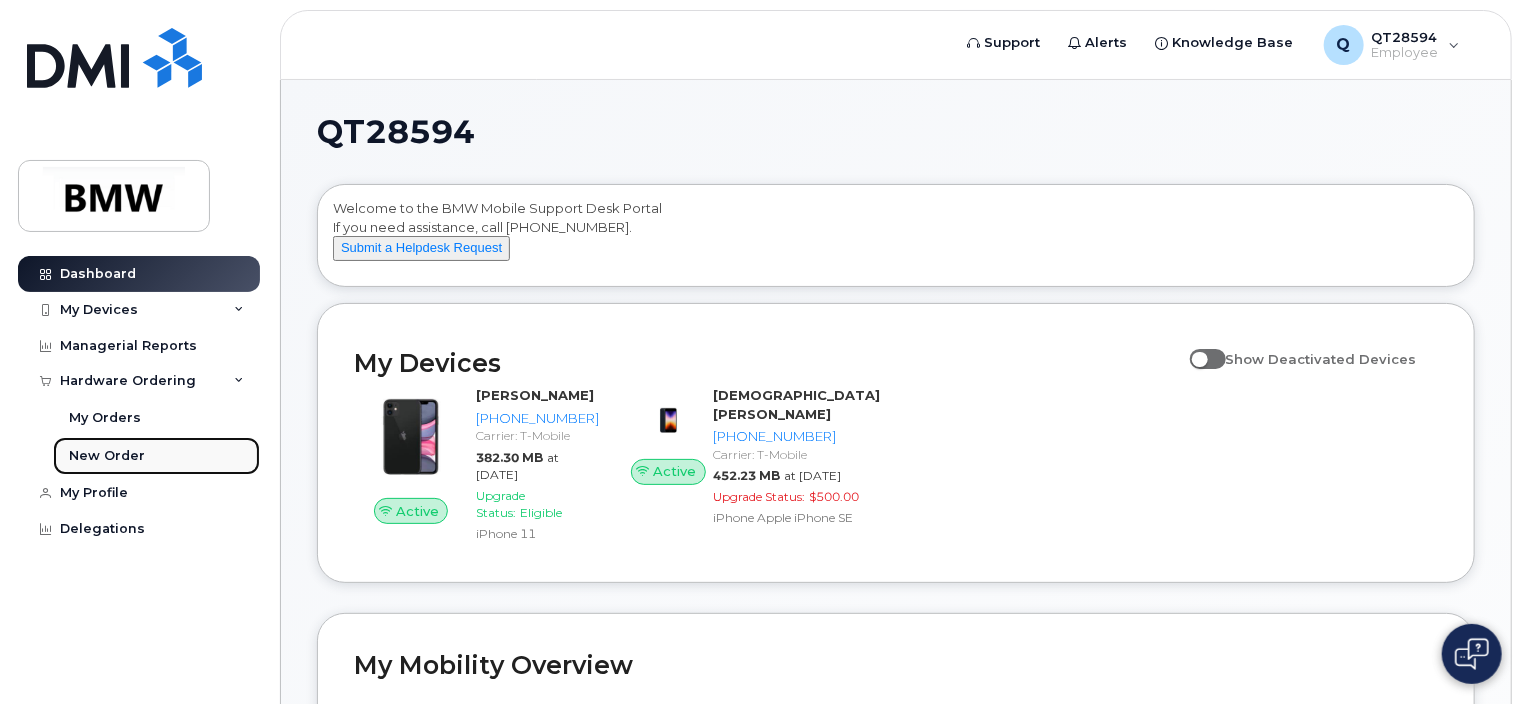 click on "New Order" 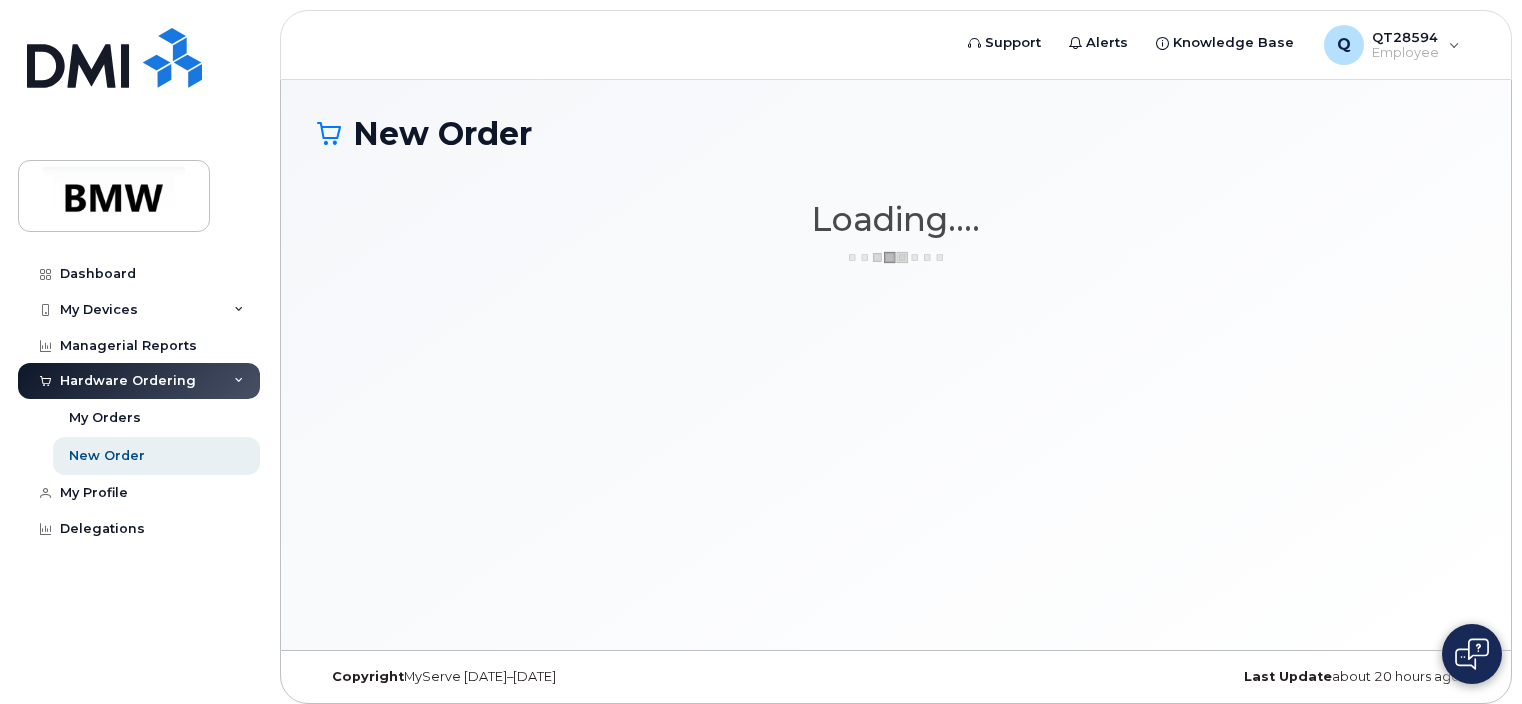 scroll, scrollTop: 0, scrollLeft: 0, axis: both 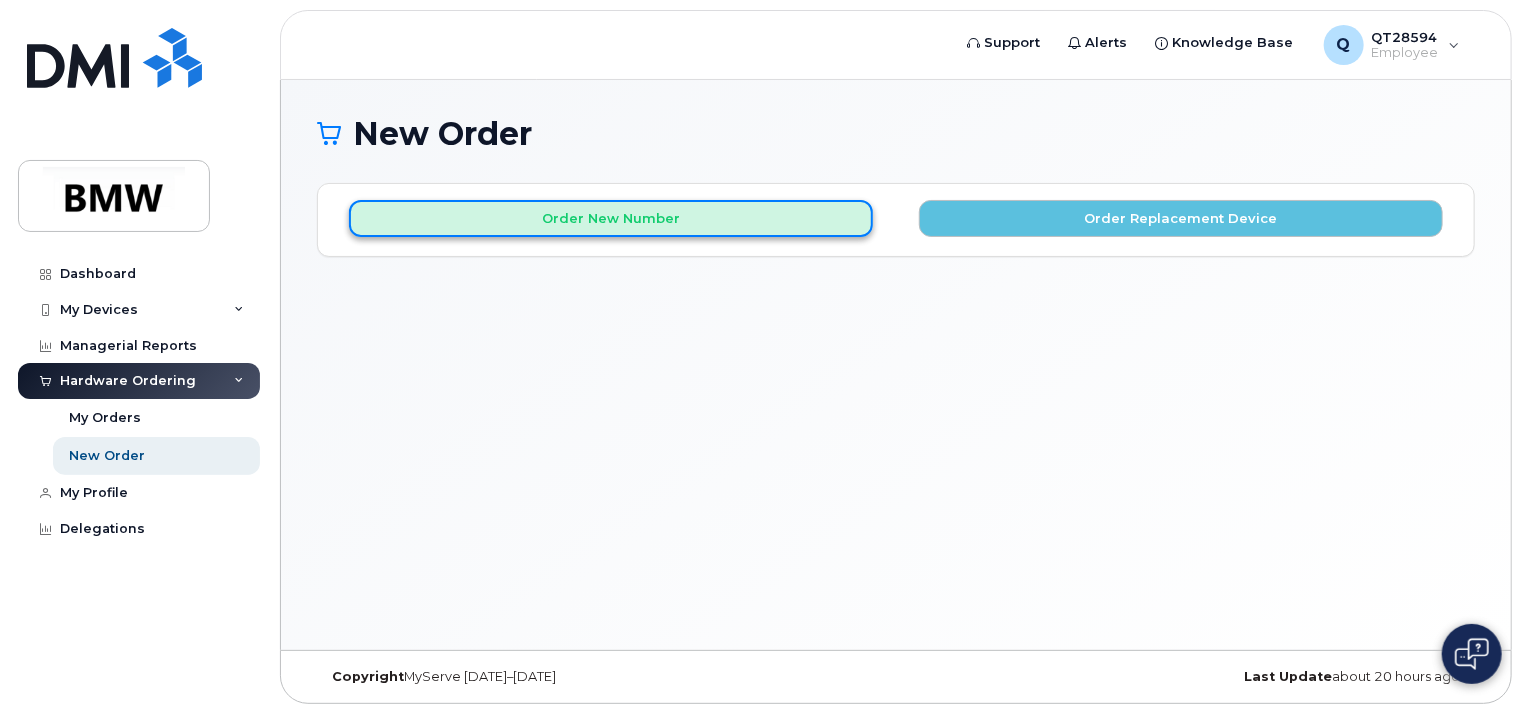 click on "Order New Number" 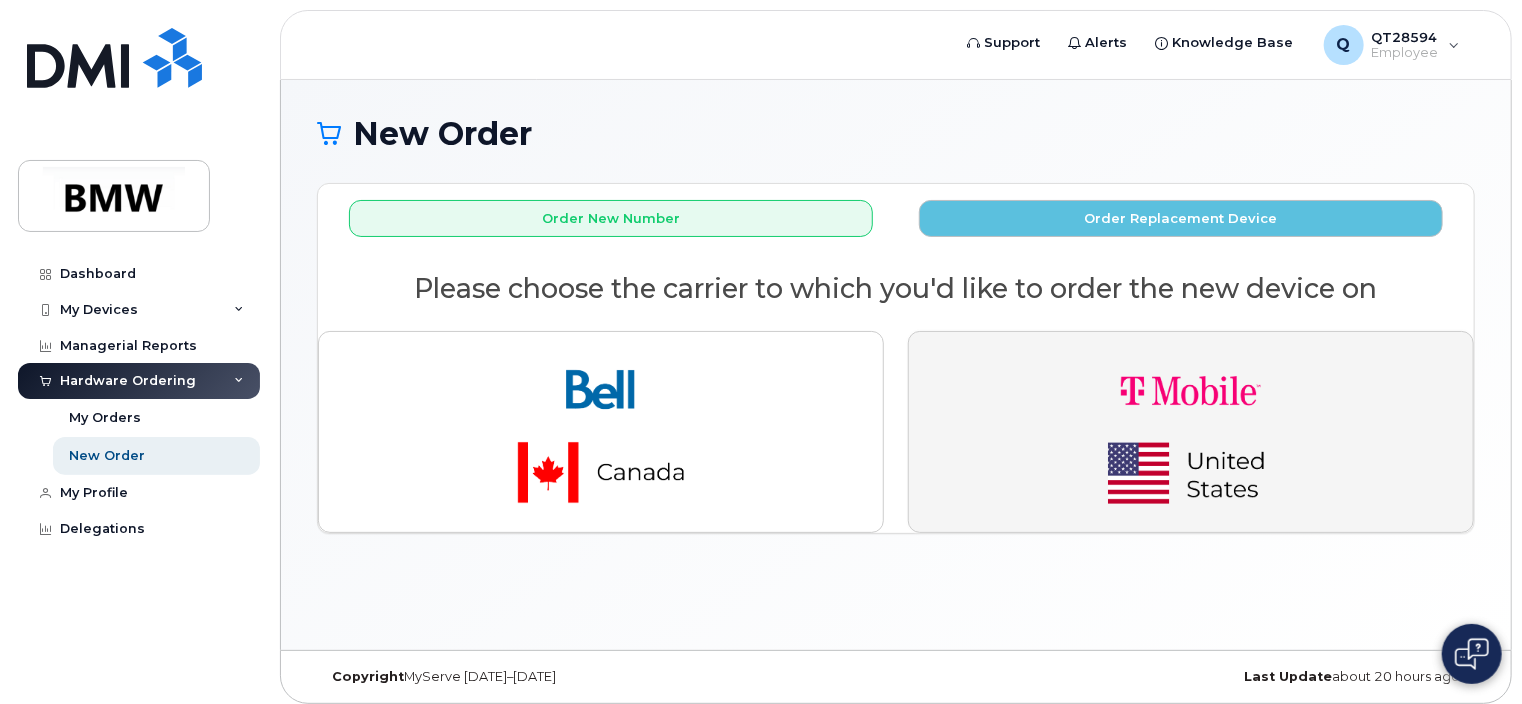 click 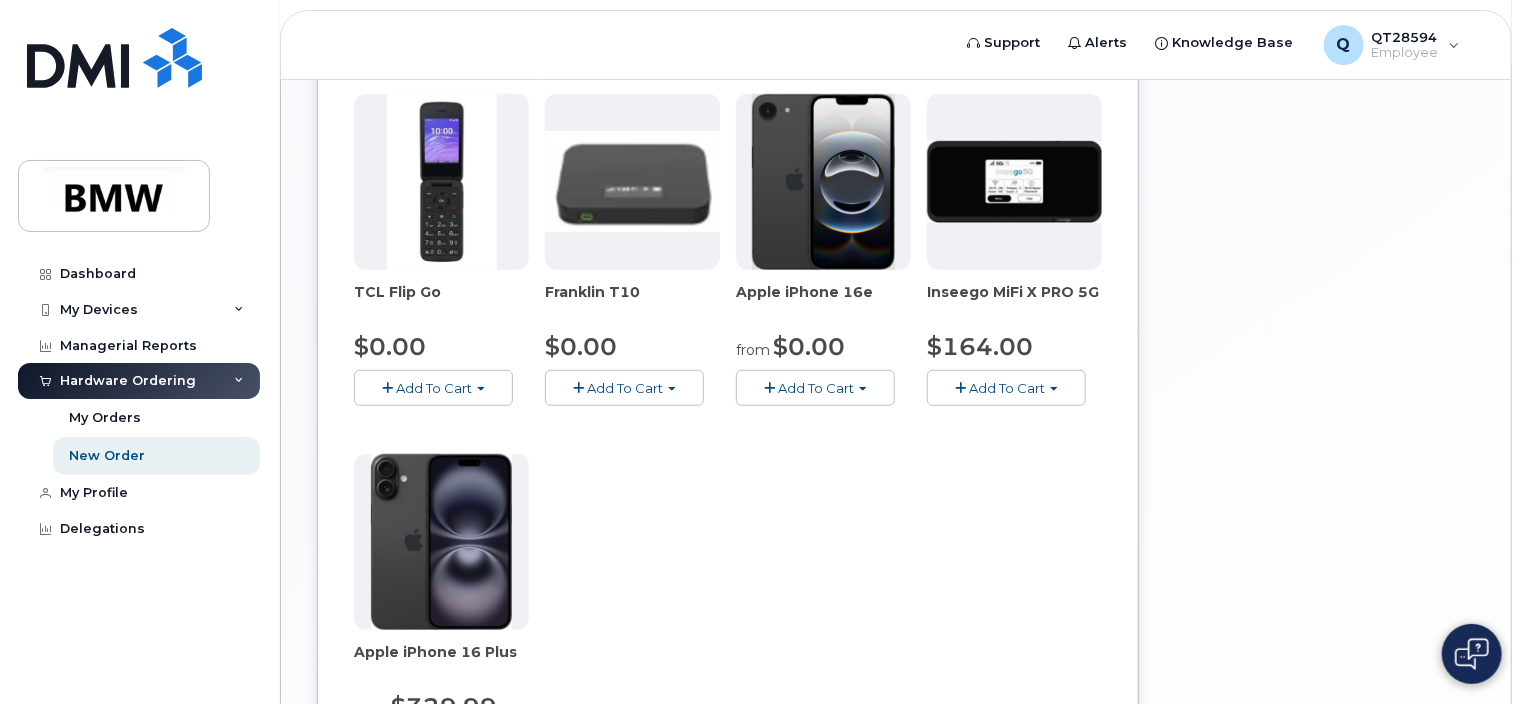 scroll, scrollTop: 290, scrollLeft: 0, axis: vertical 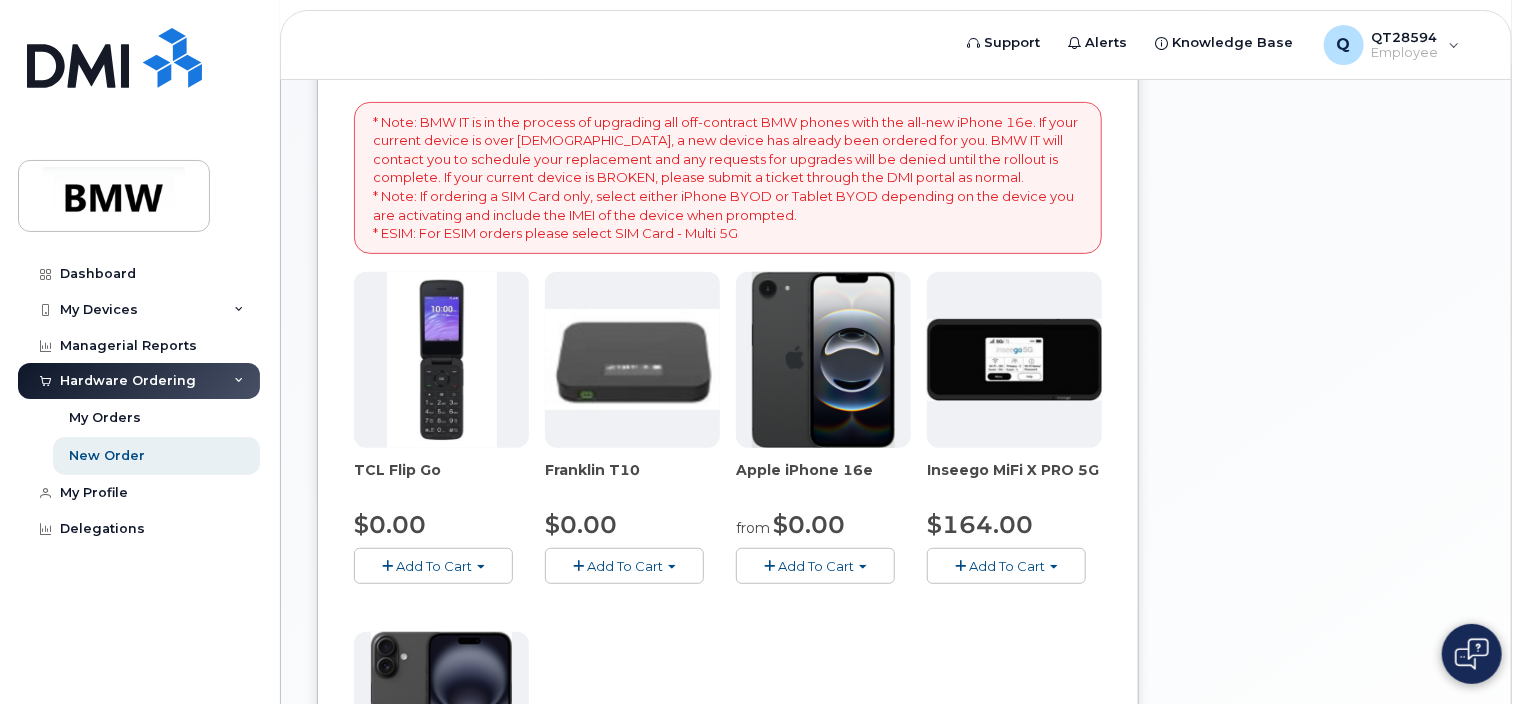 click on "Add To Cart" 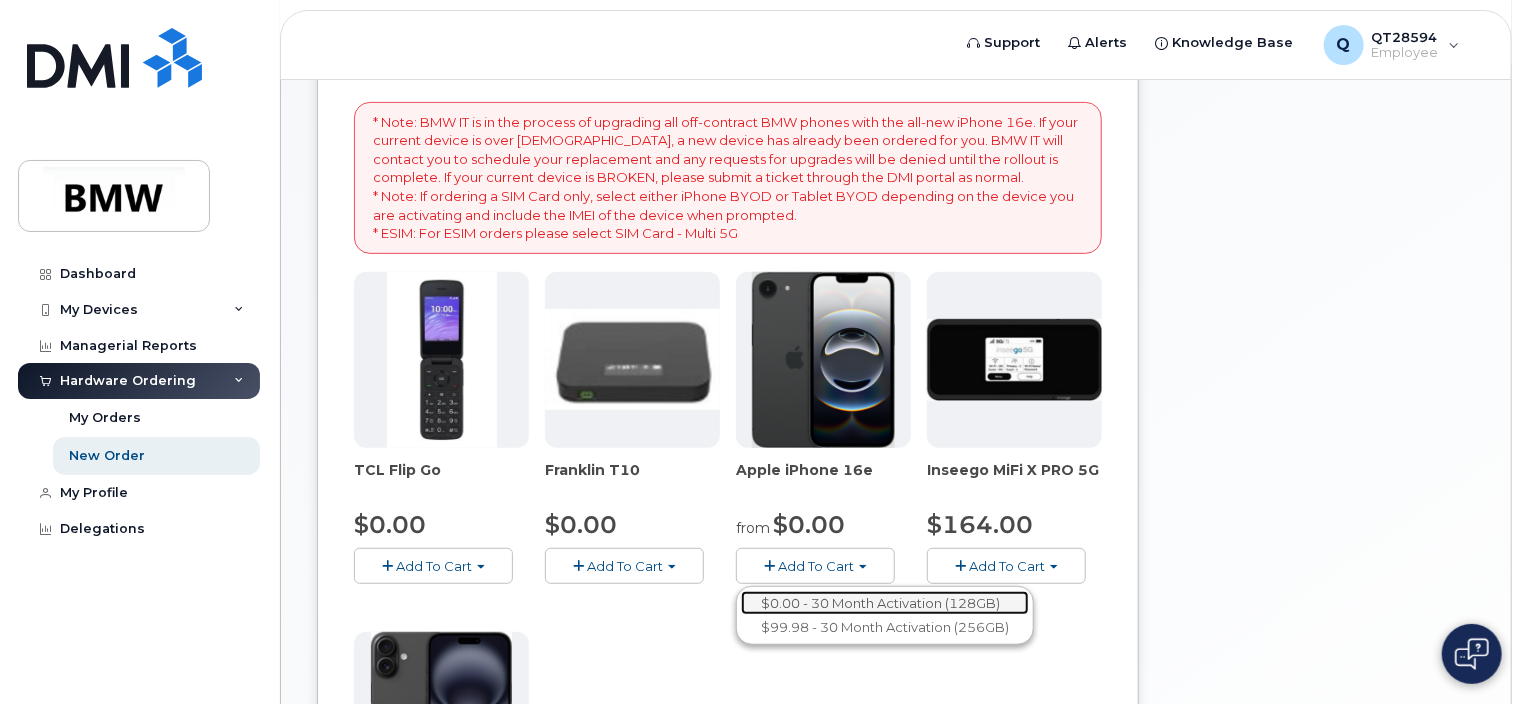click on "$0.00 - 30 Month Activation (128GB)" 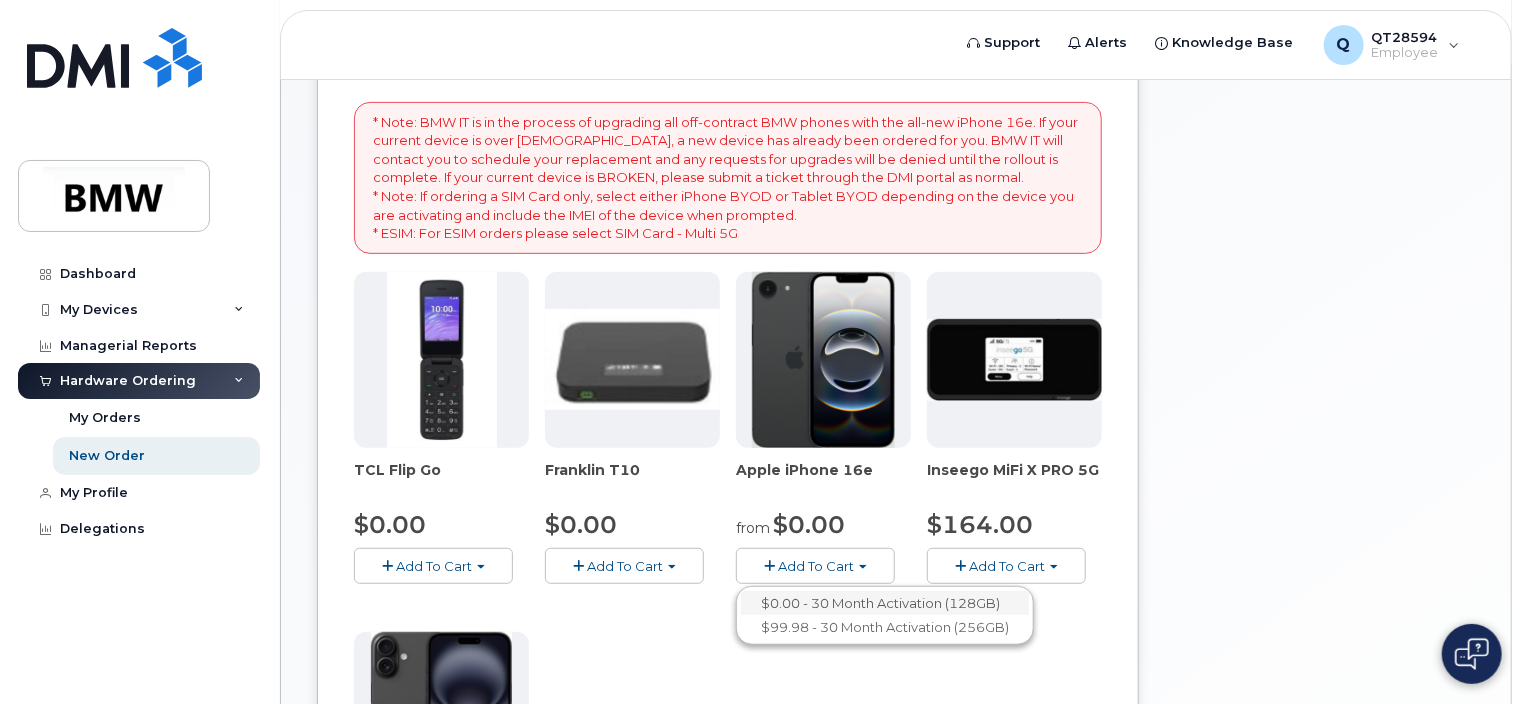 scroll, scrollTop: 12, scrollLeft: 0, axis: vertical 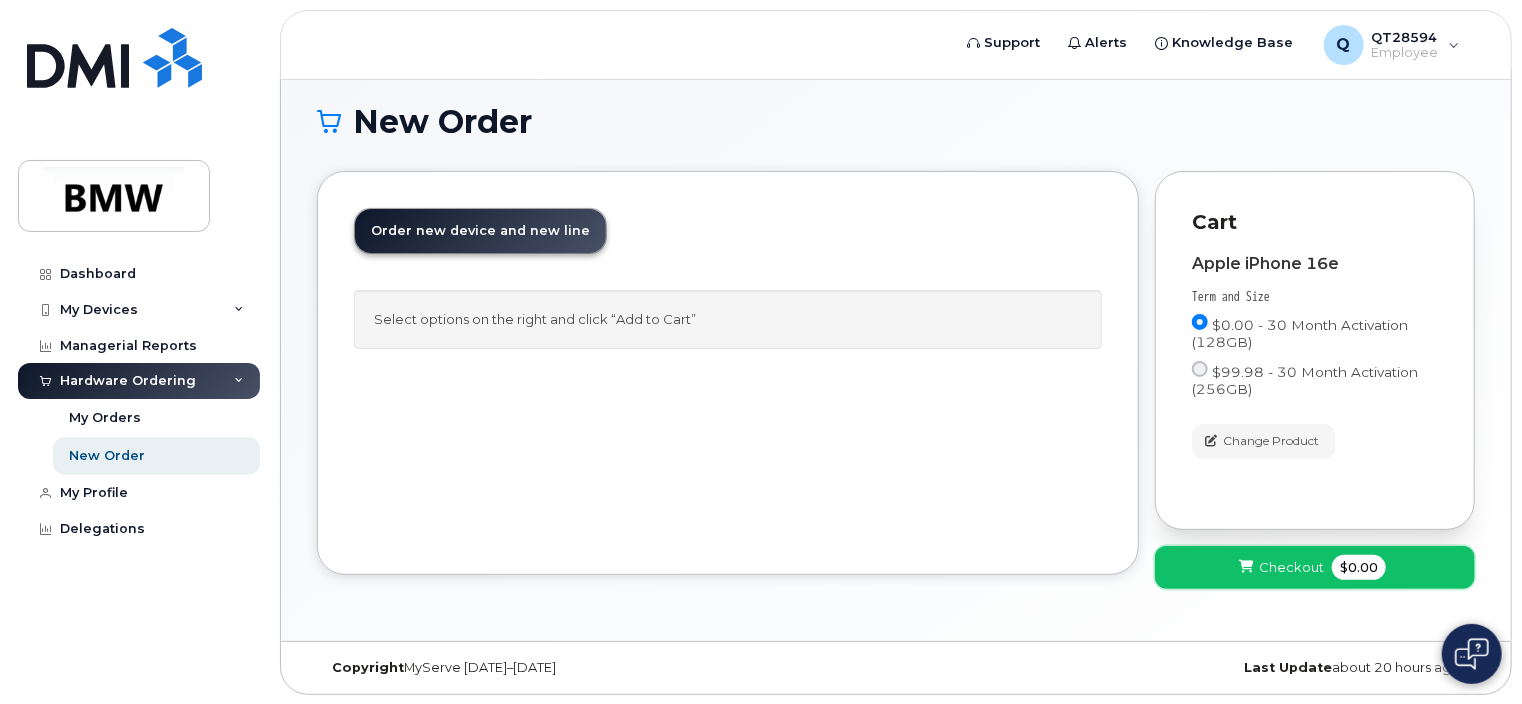 click on "Checkout" 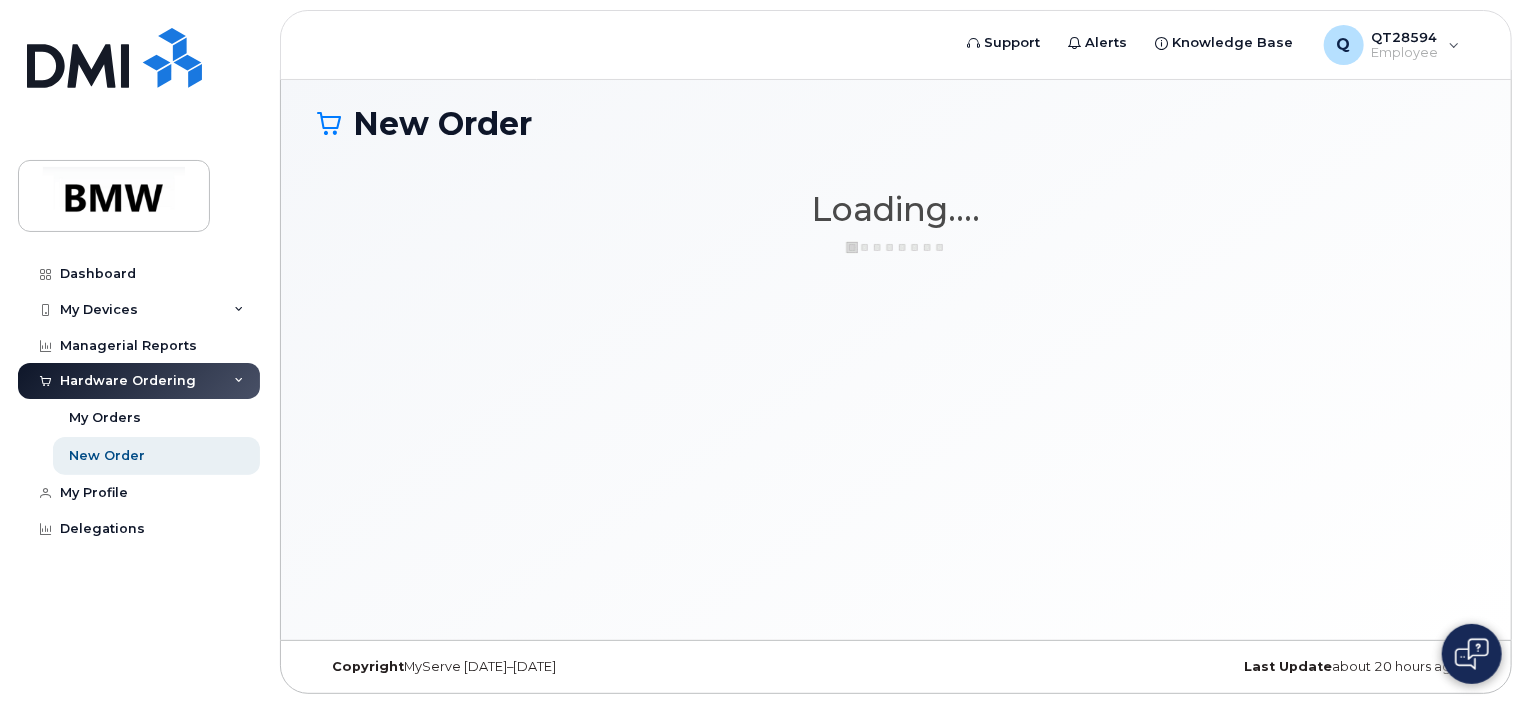 scroll, scrollTop: 9, scrollLeft: 0, axis: vertical 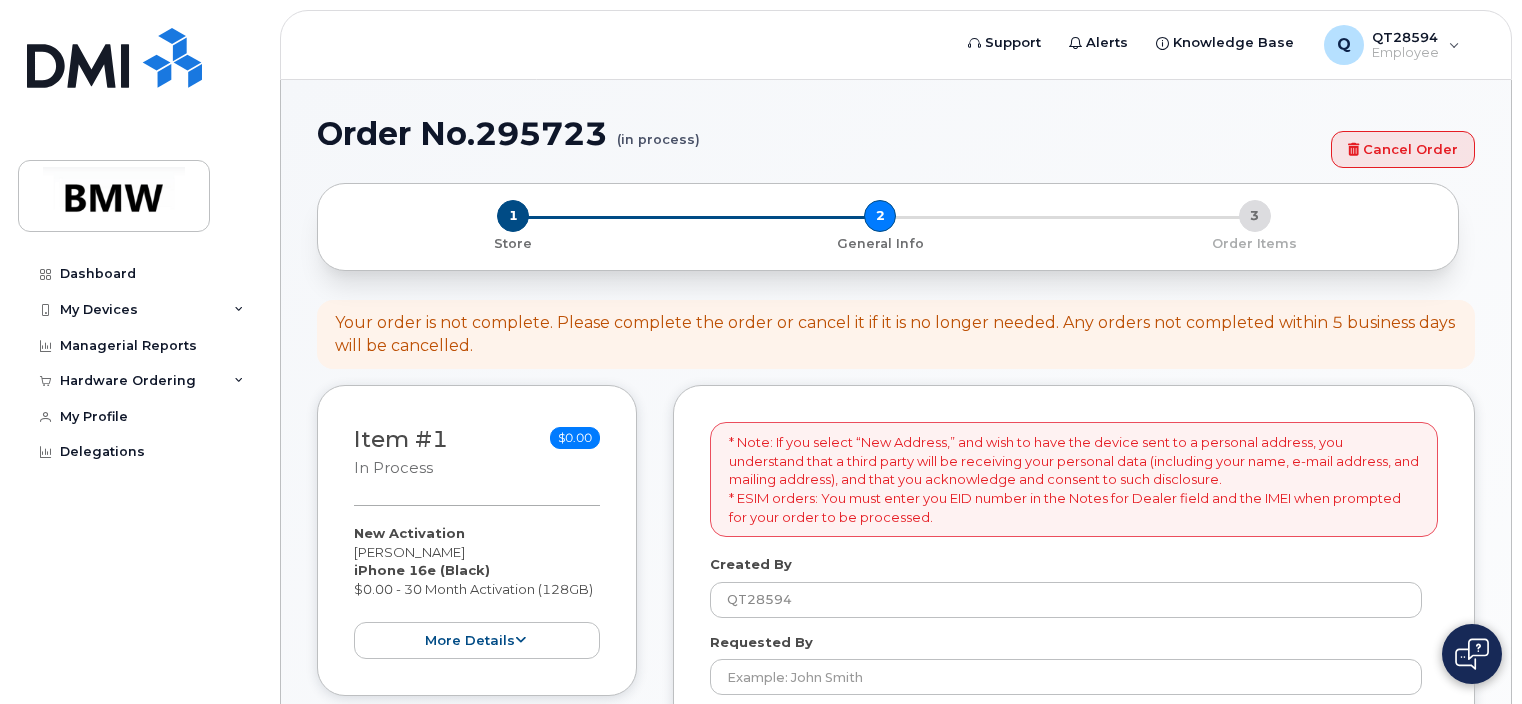 select 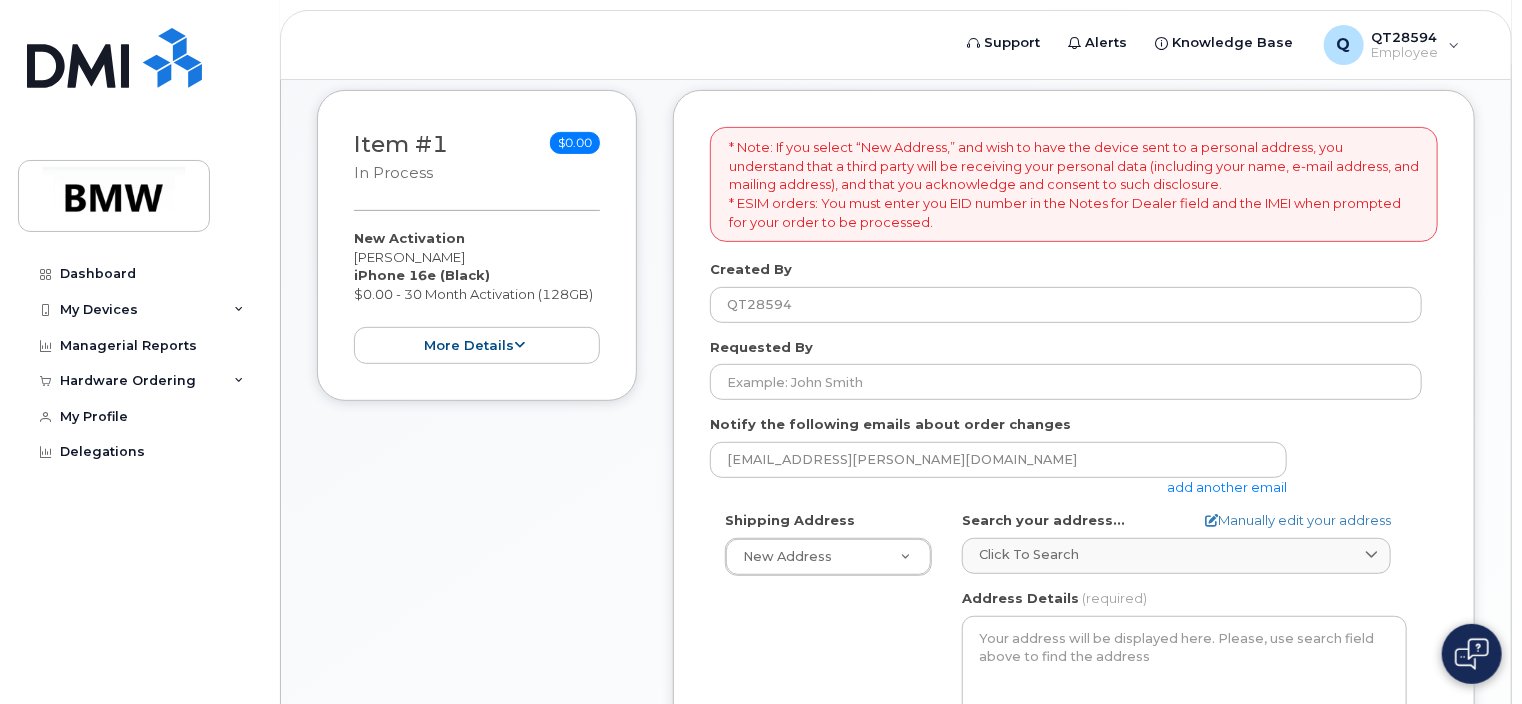 scroll, scrollTop: 500, scrollLeft: 0, axis: vertical 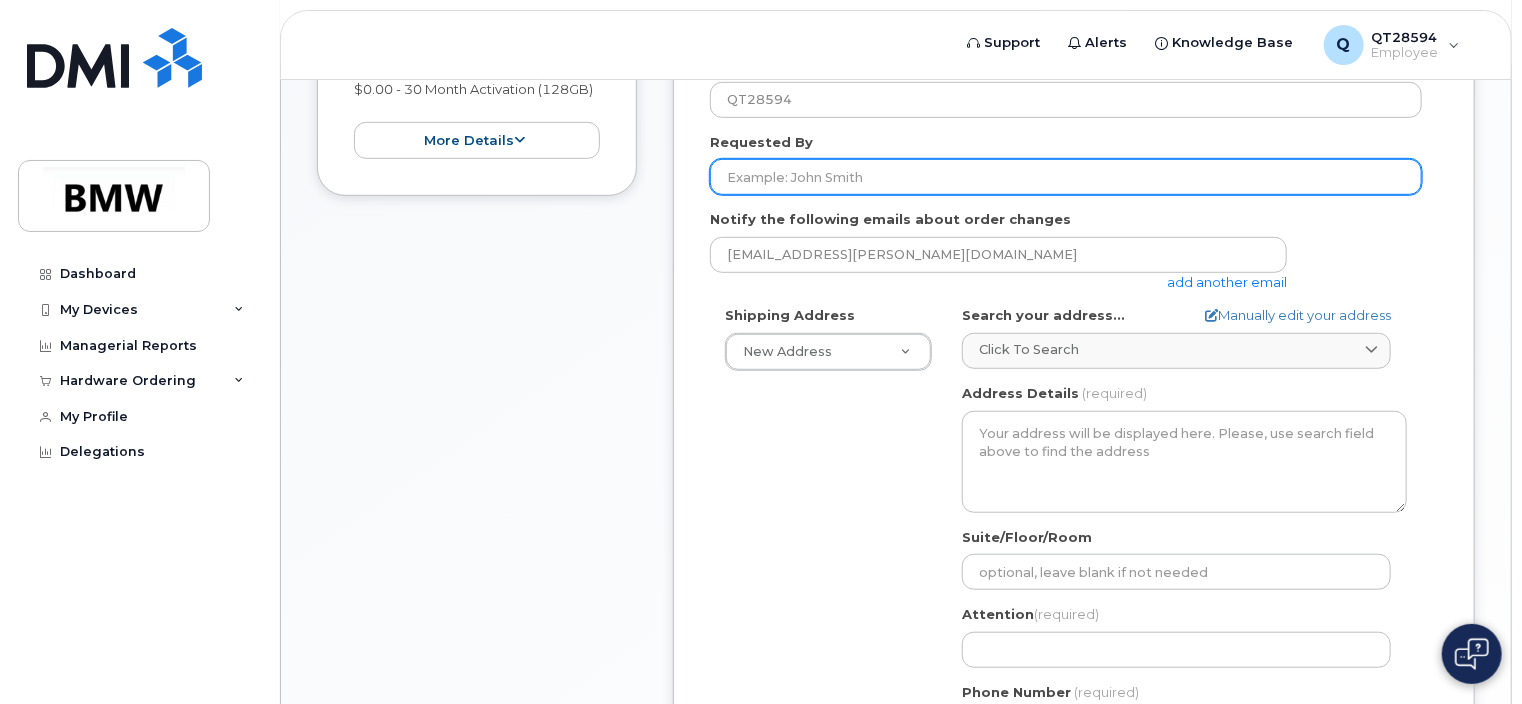 click on "Requested By" 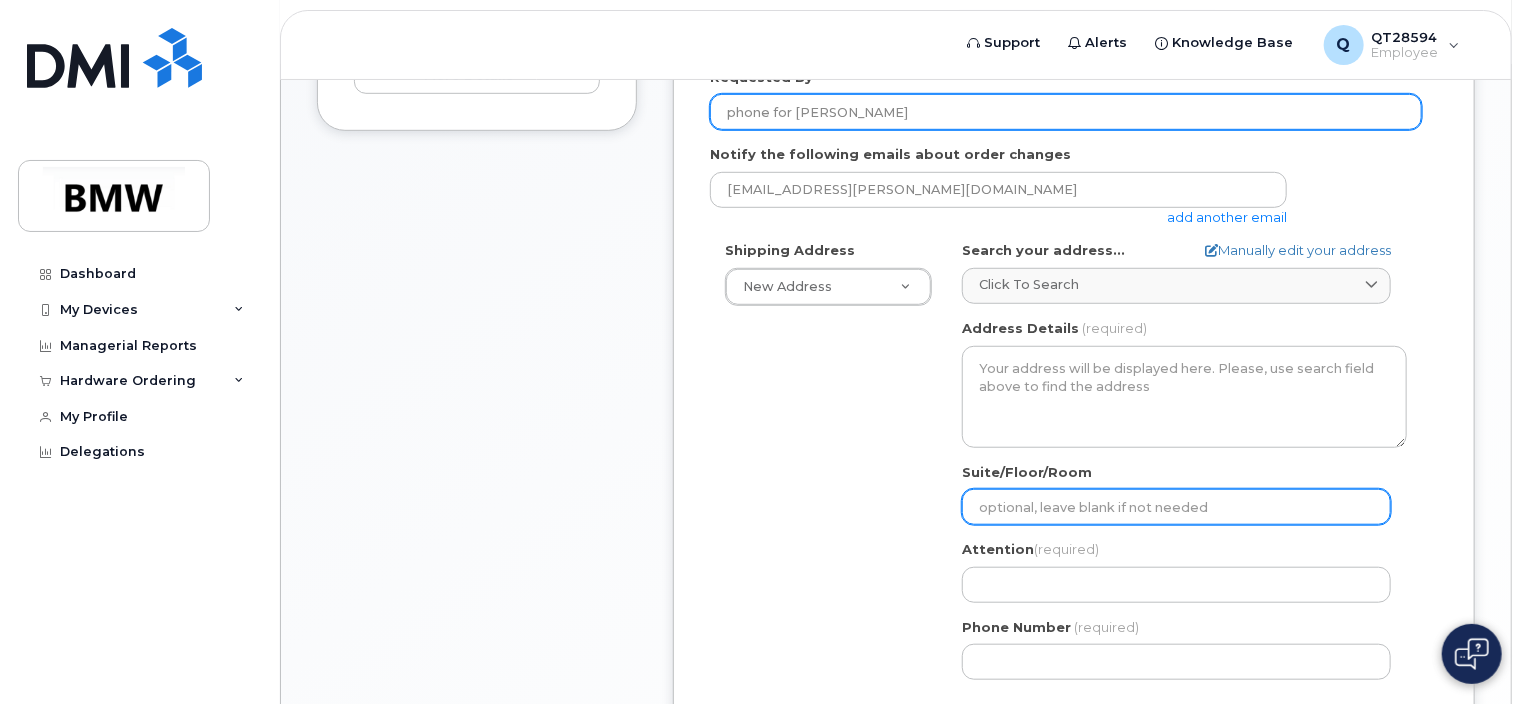 scroll, scrollTop: 600, scrollLeft: 0, axis: vertical 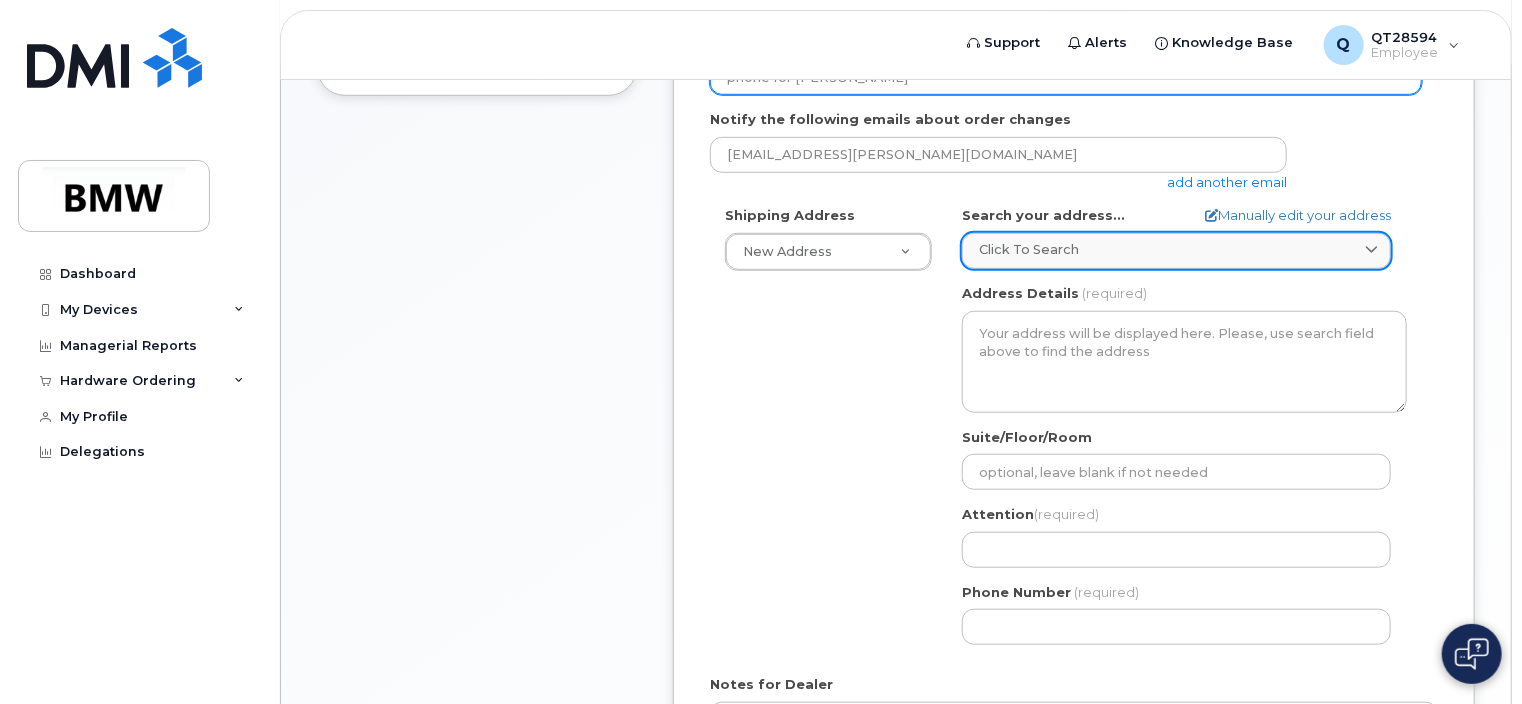 type on "phone for Rich Kindred" 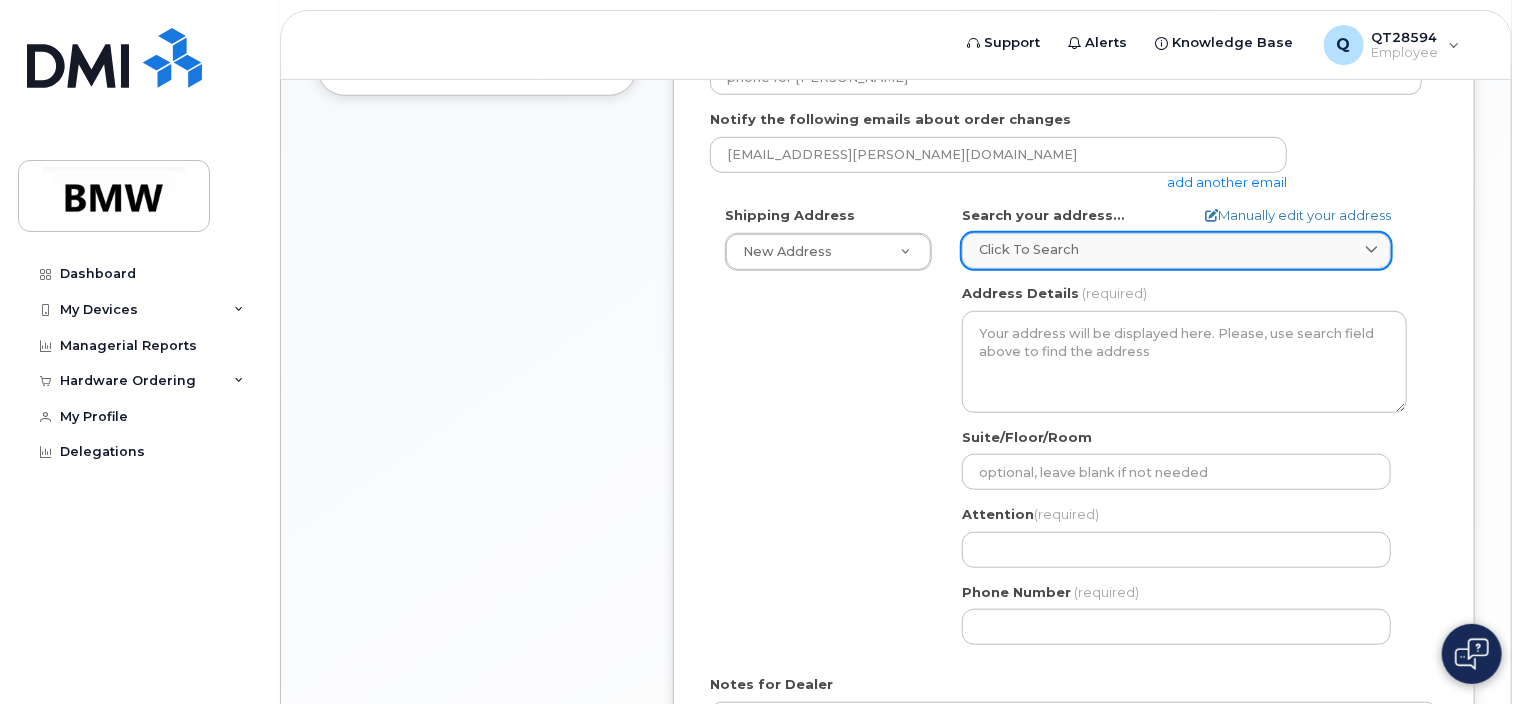 click on "Click to search" 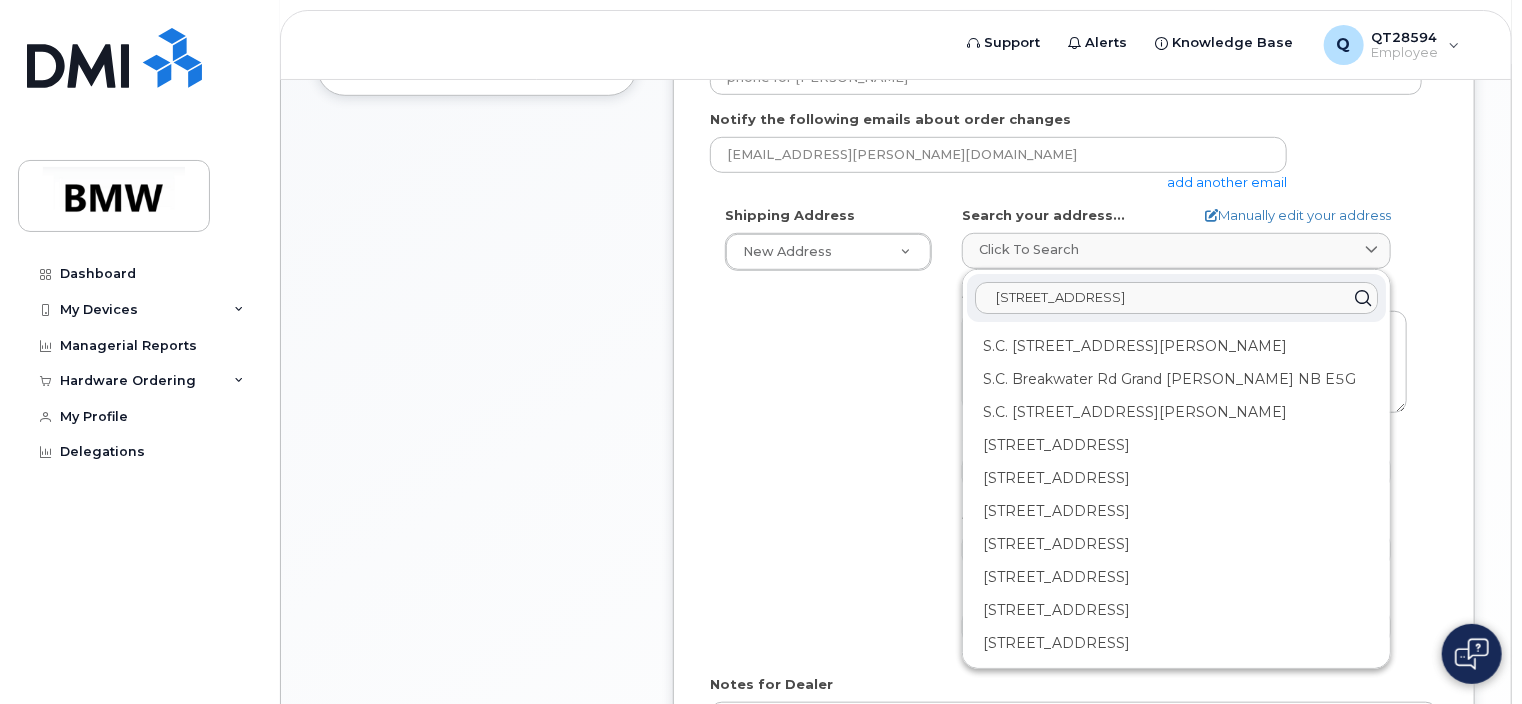 click on "1400 S hwy 101Greer SC 29651" 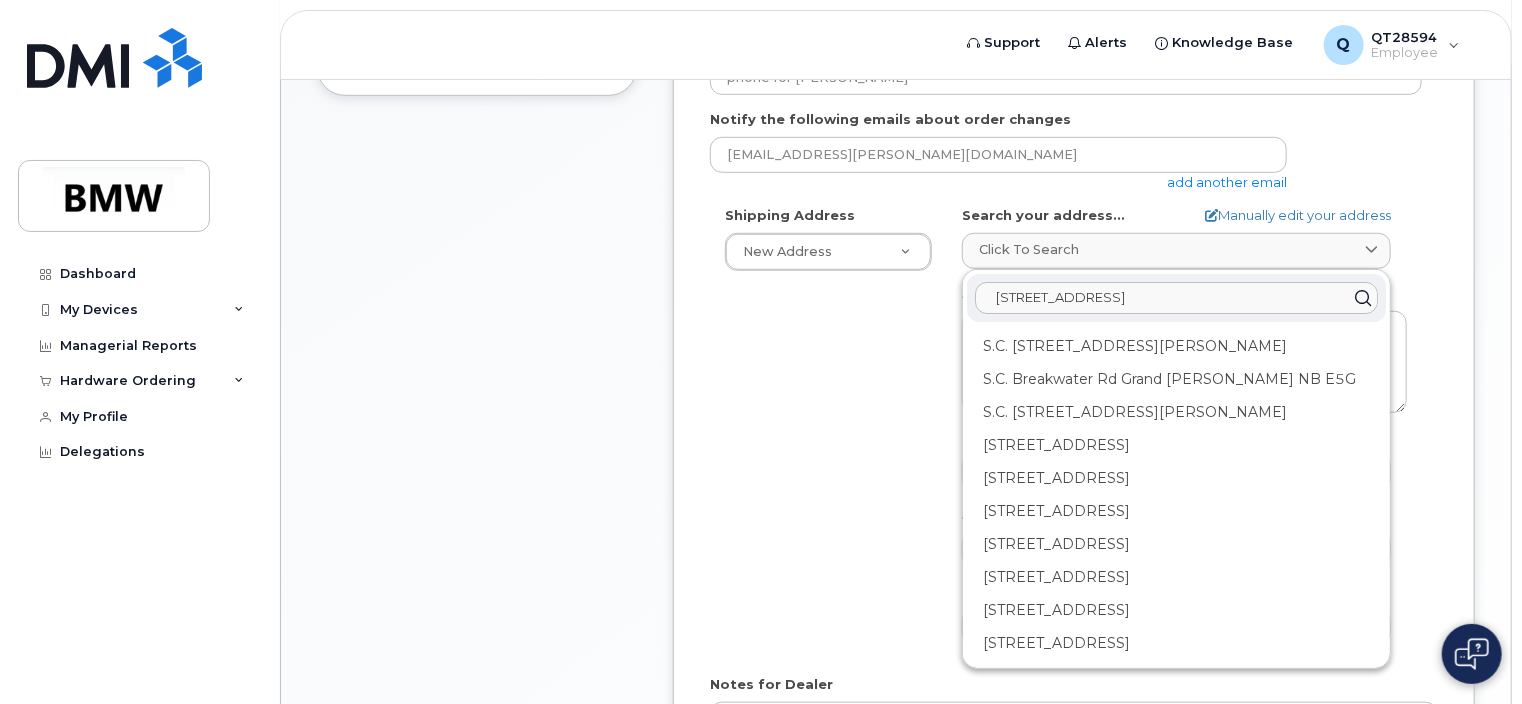 click on "1400 South hwy 101Greer SC 29651" 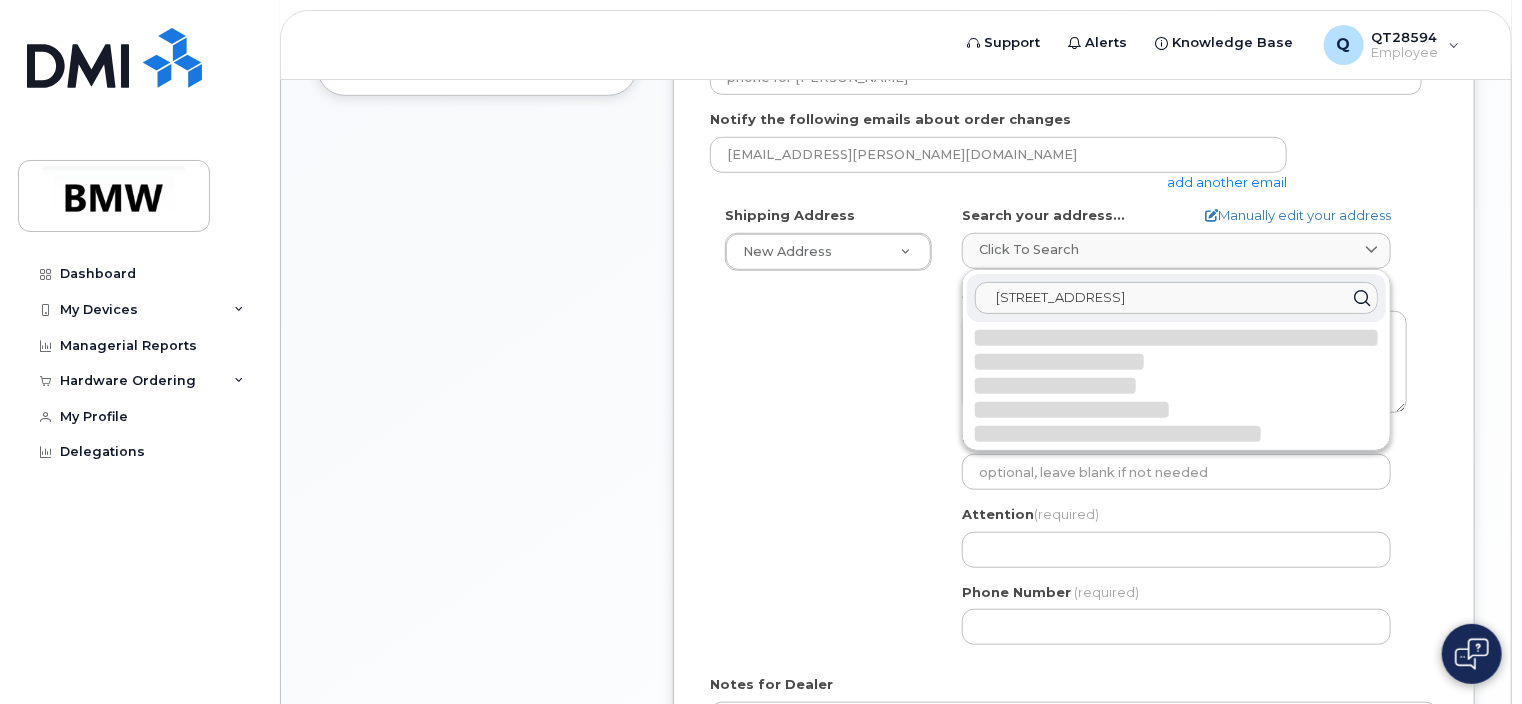 click on "1400 Southhw y 101Greer SC 29651" 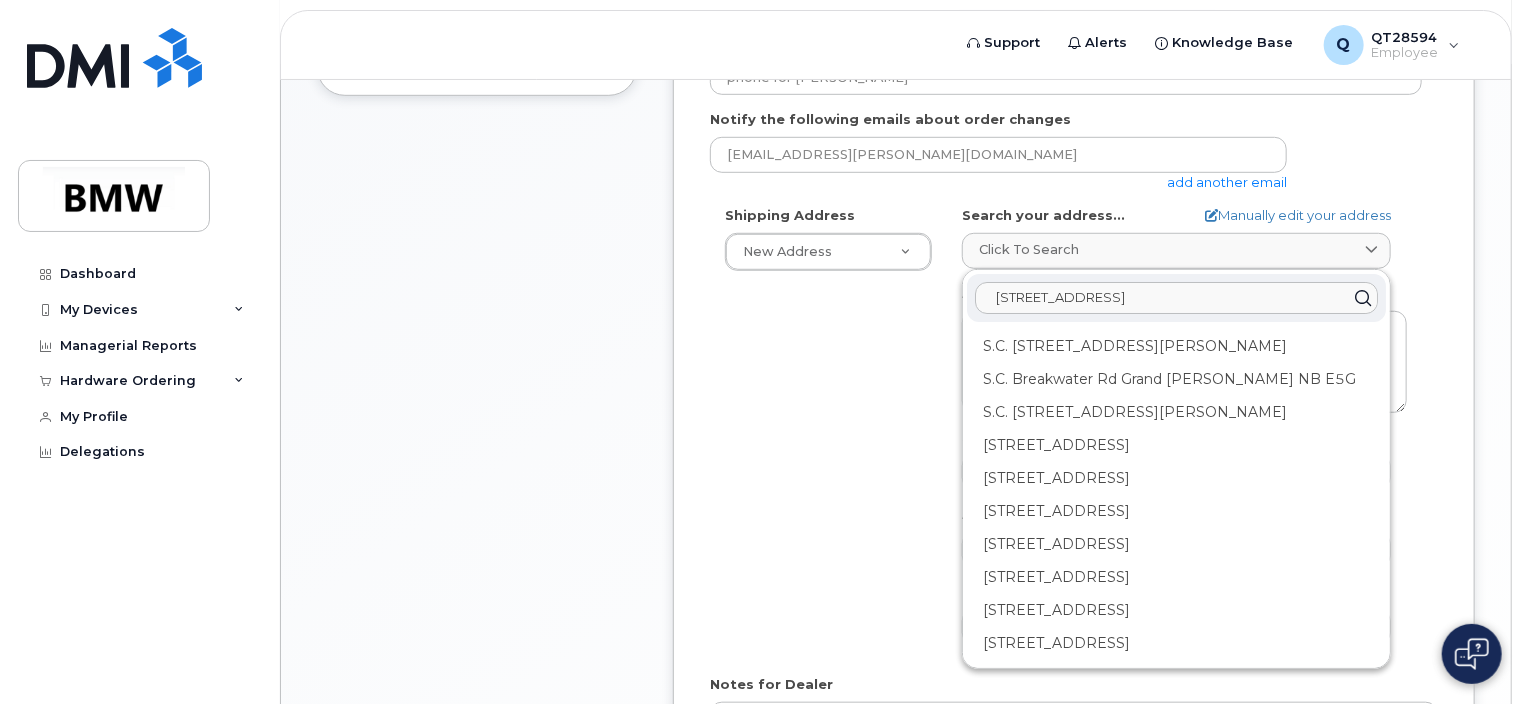 type on "1400 South Highway 101Greer SC 29651" 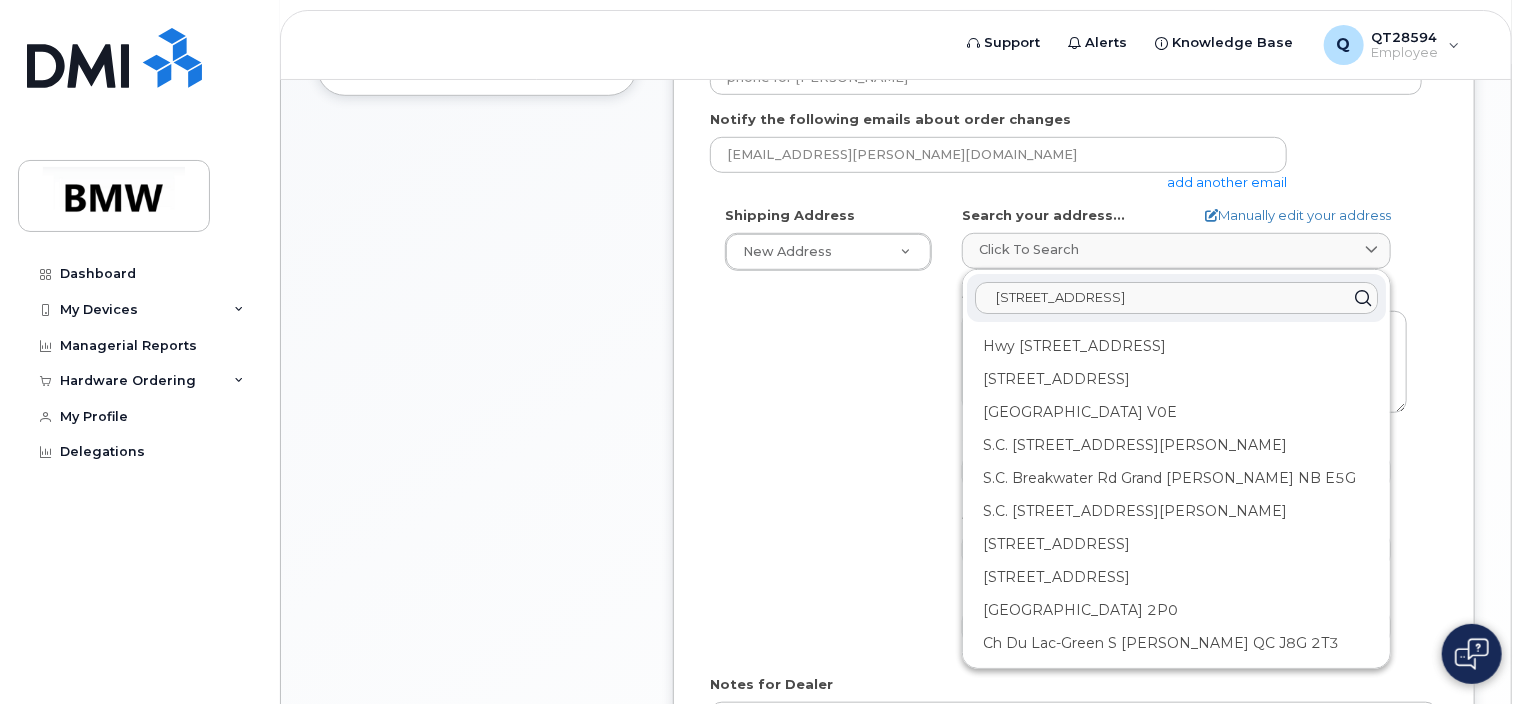 drag, startPoint x: 1293, startPoint y: 297, endPoint x: 920, endPoint y: 278, distance: 373.4836 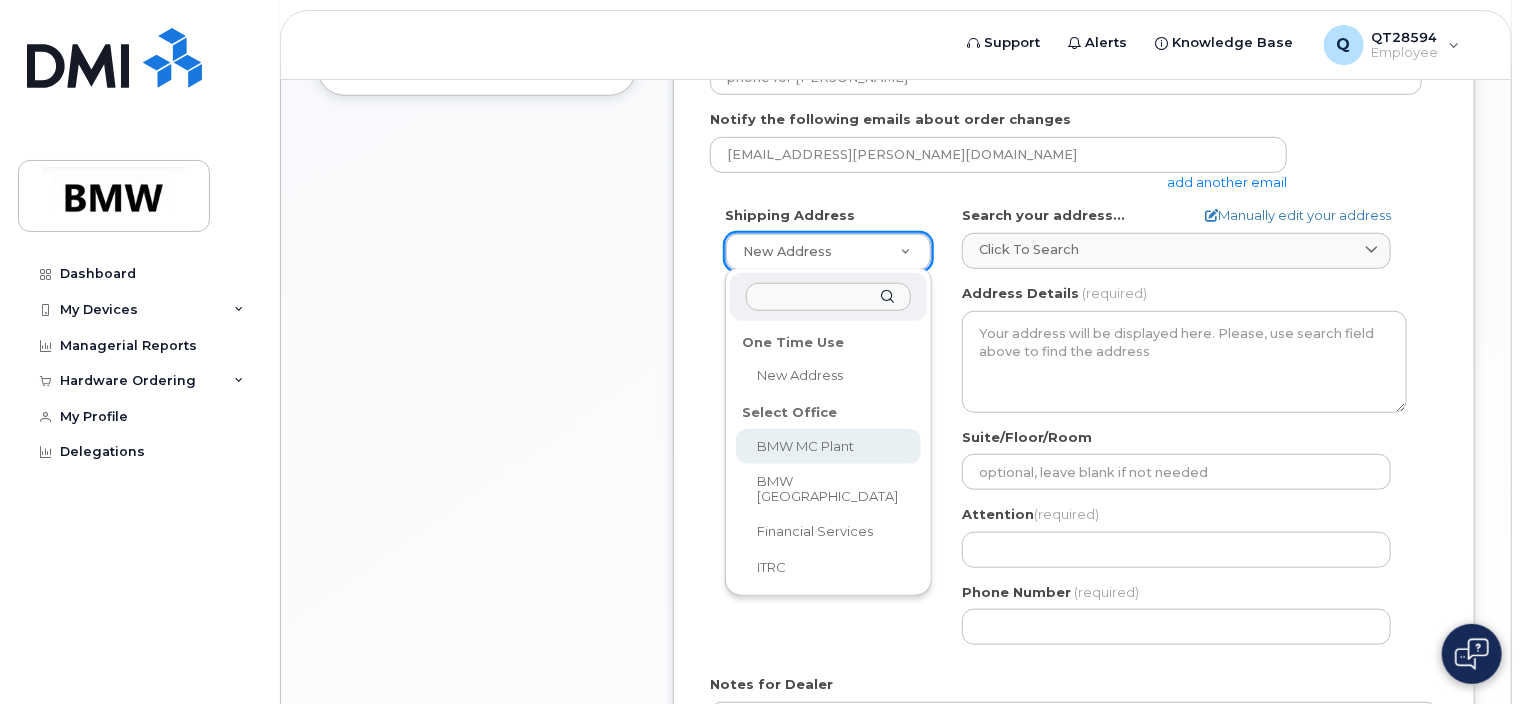 select 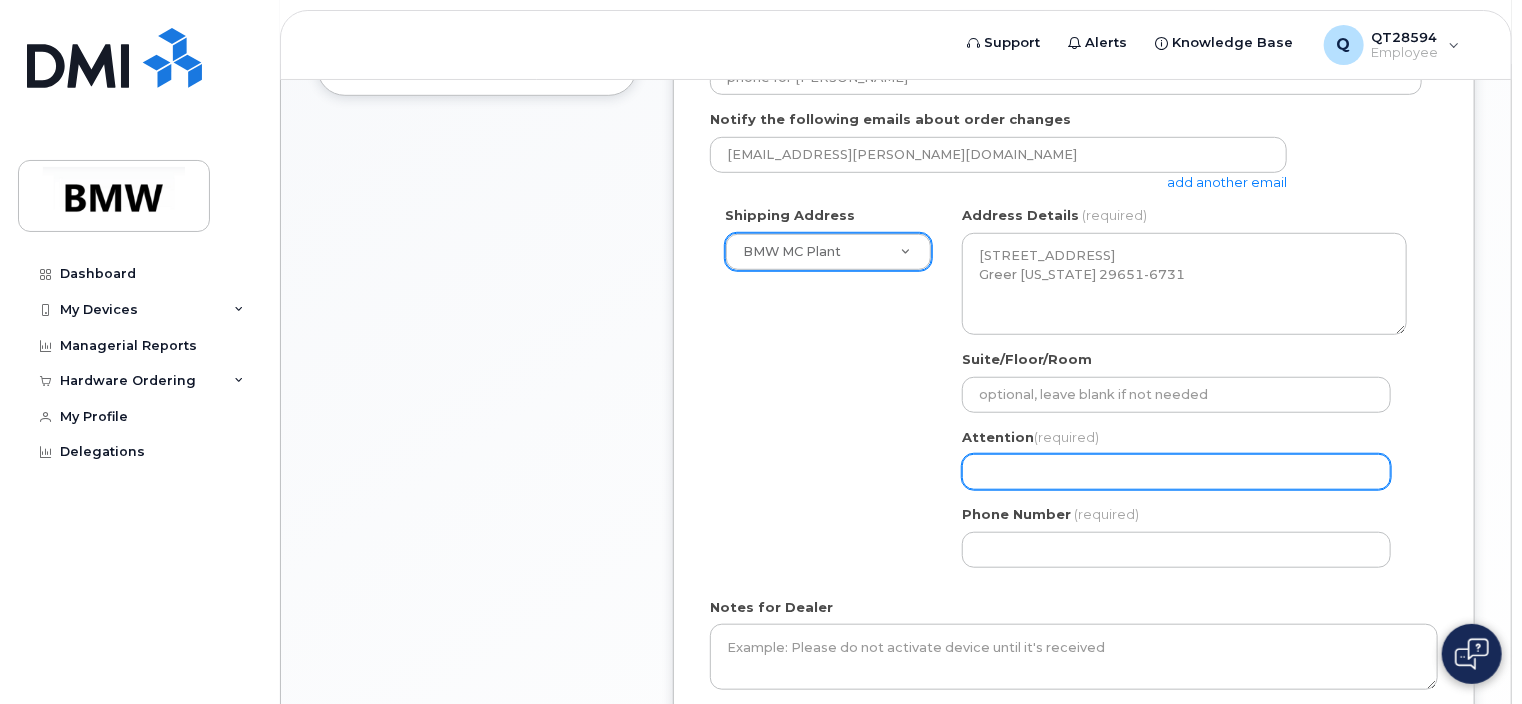 click on "Attention
(required)" 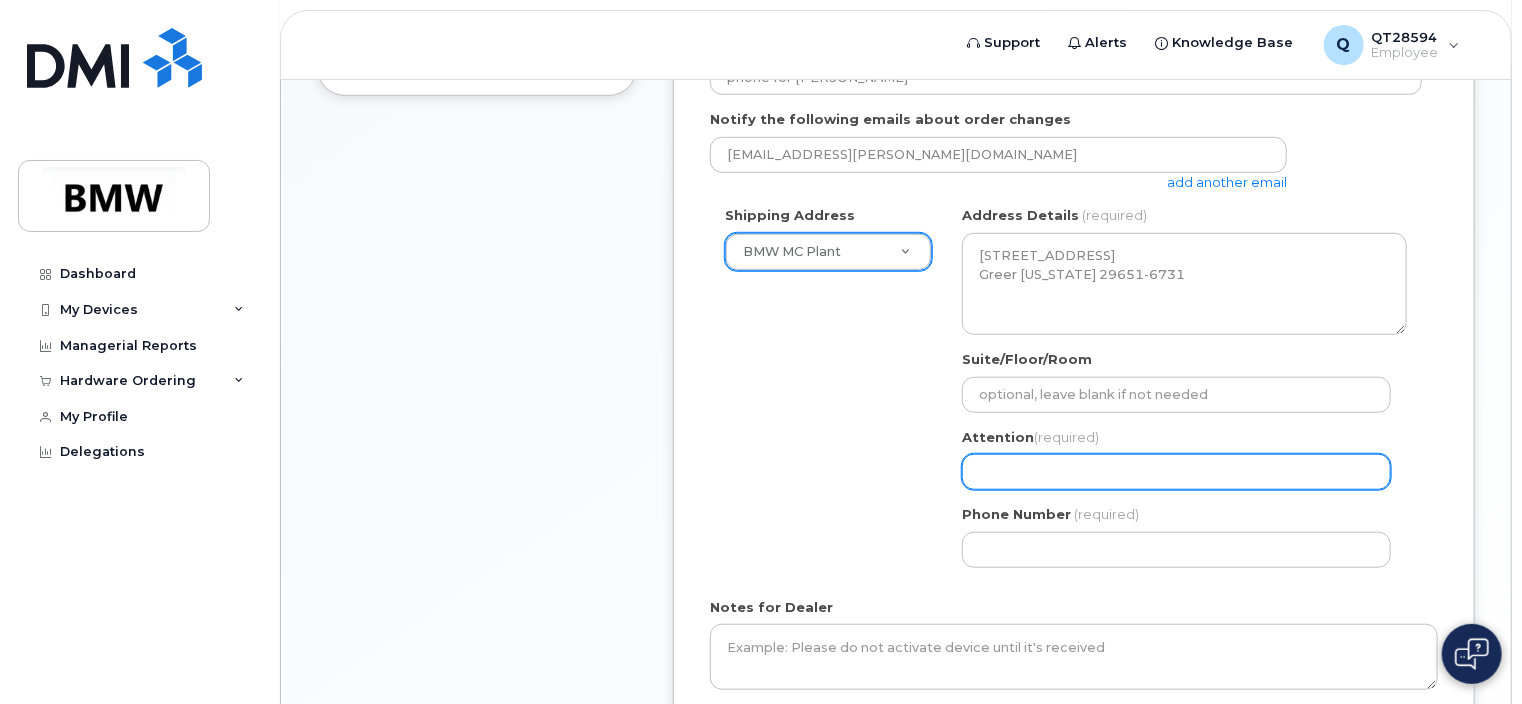 select 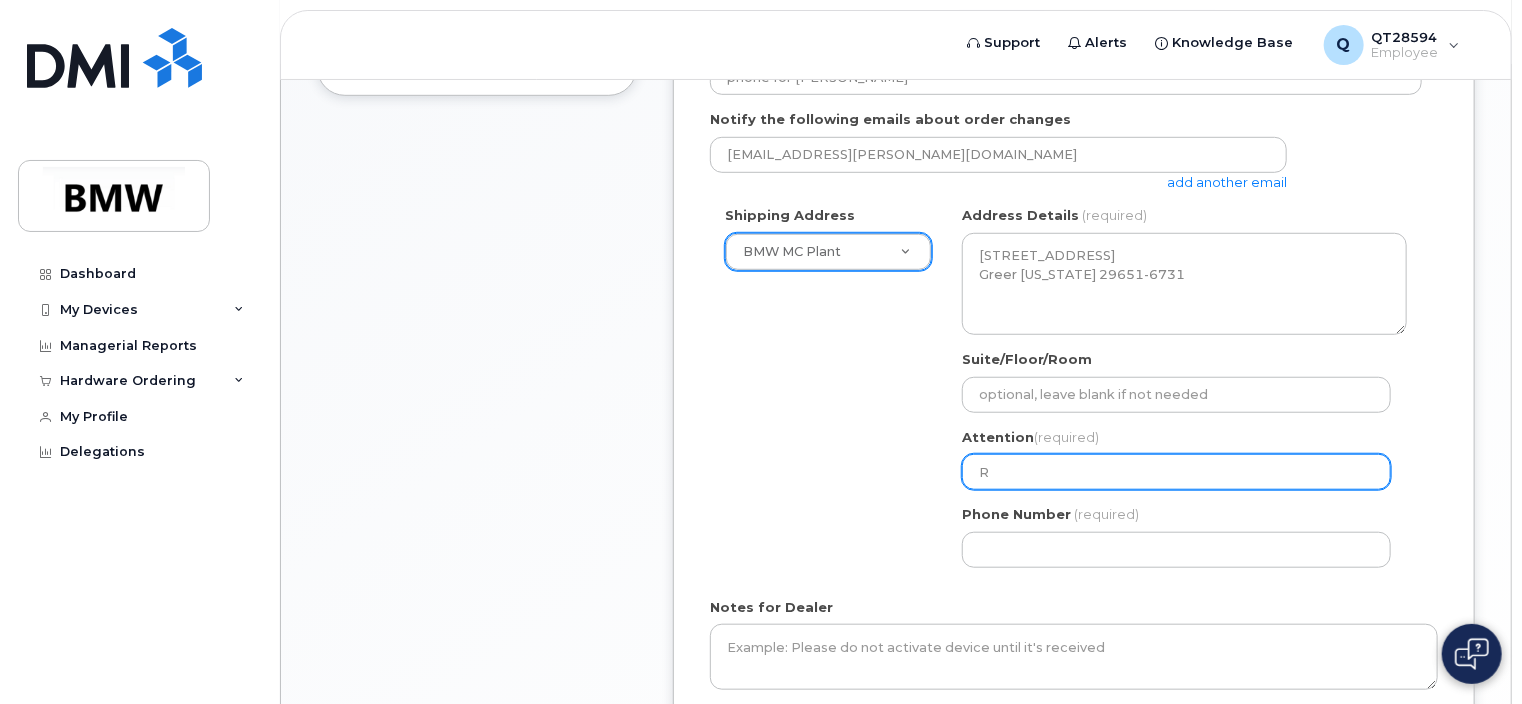 select 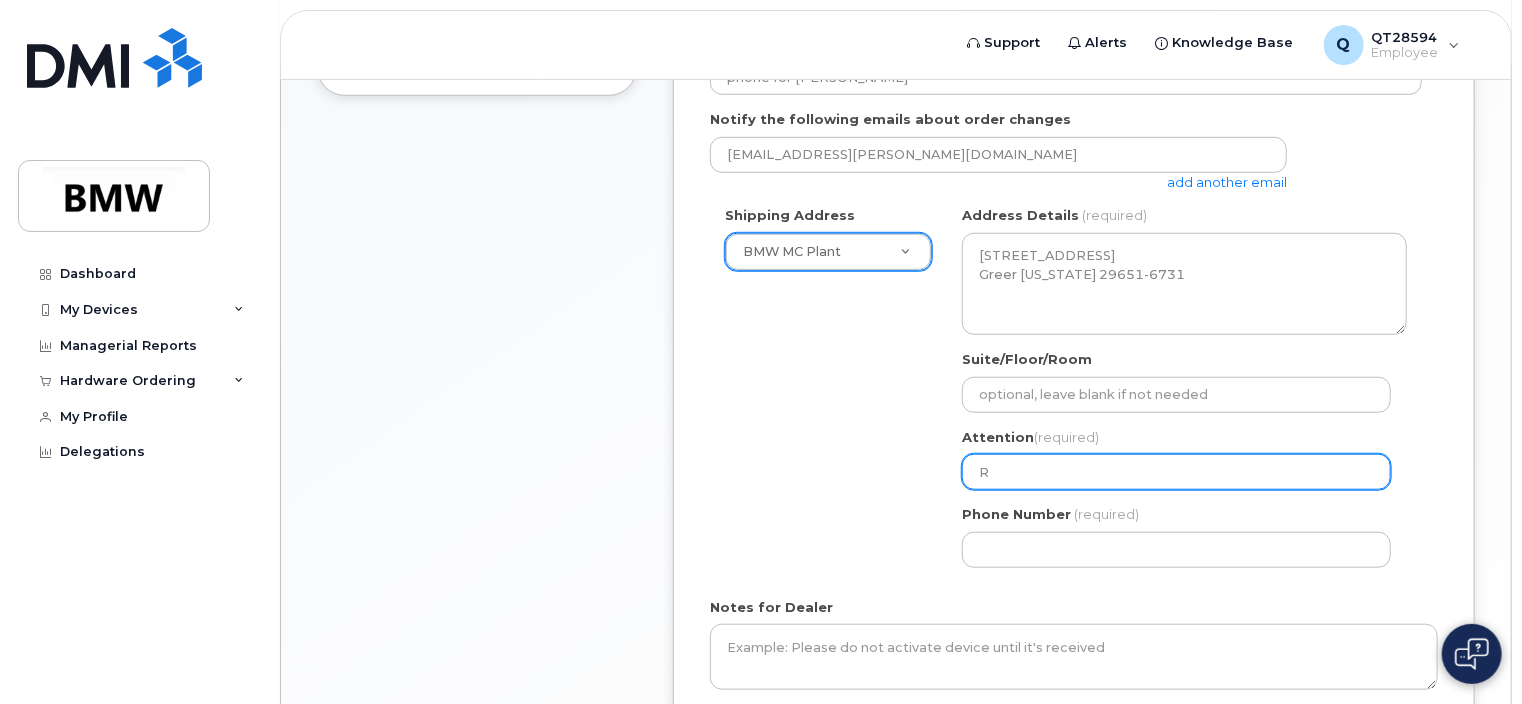 type on "Ri" 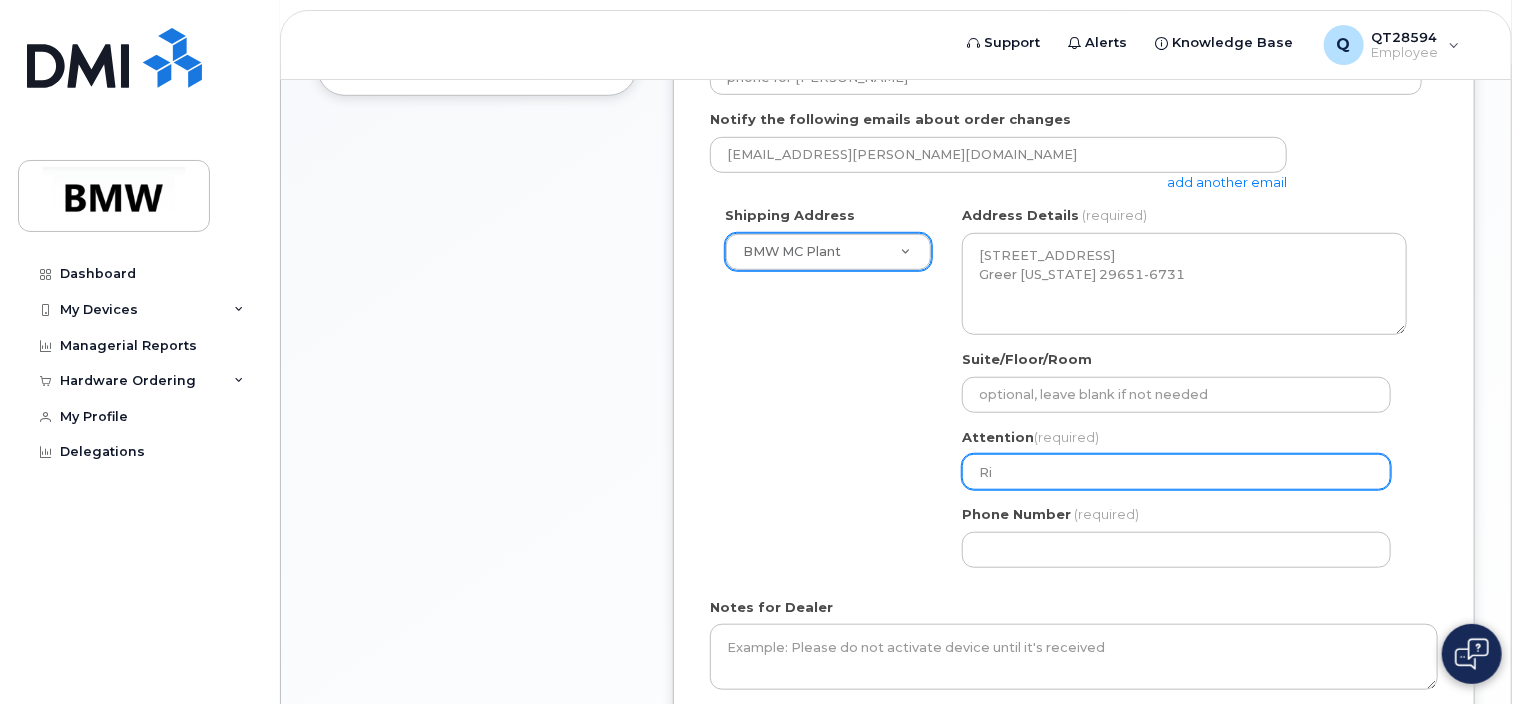 select 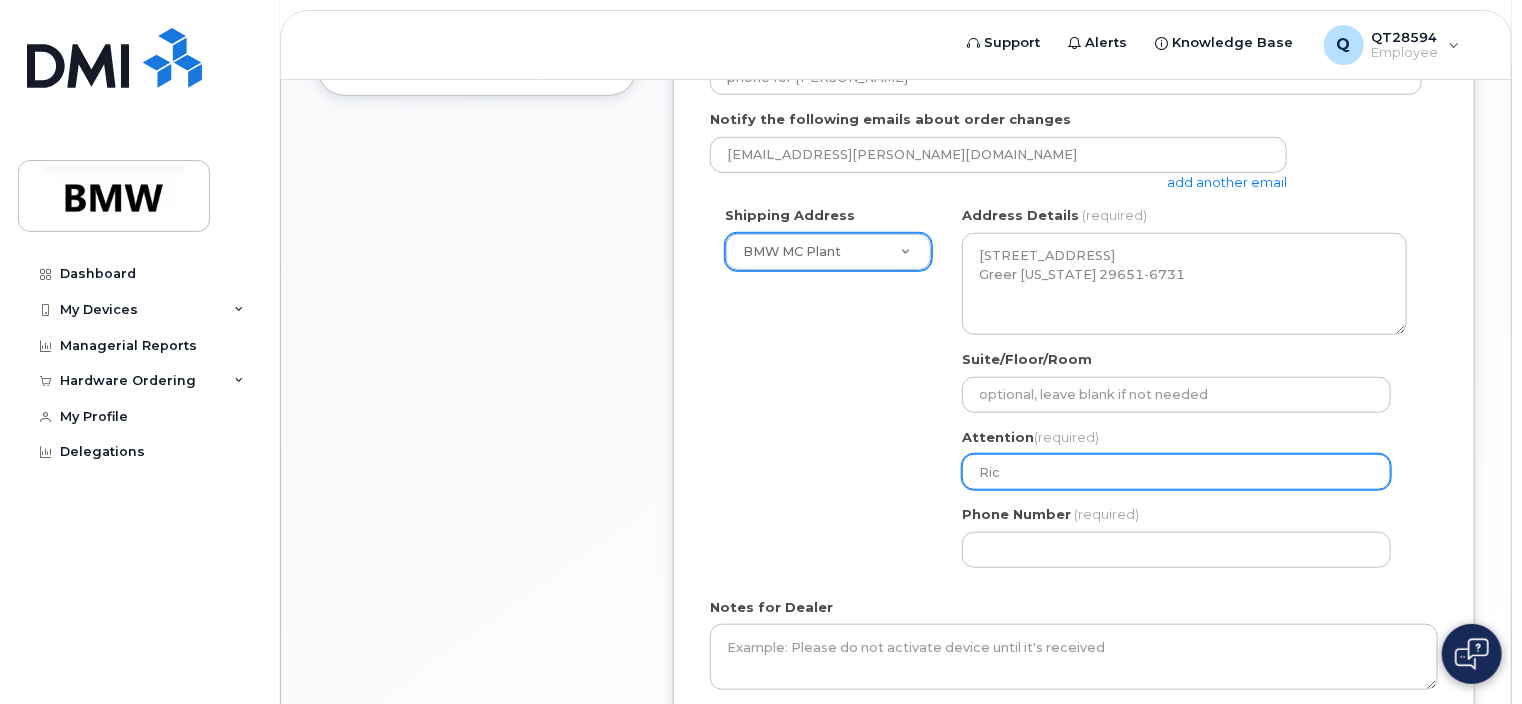 select 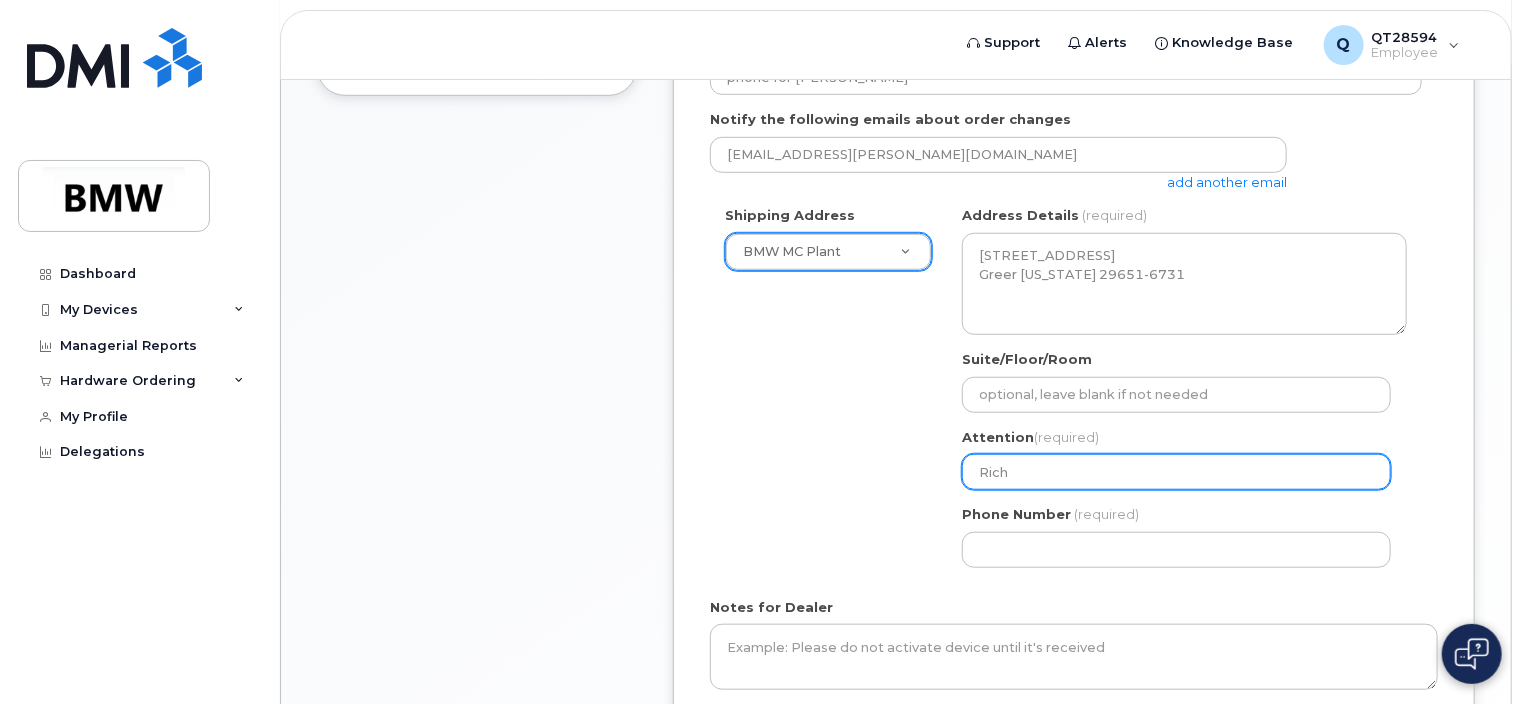 select 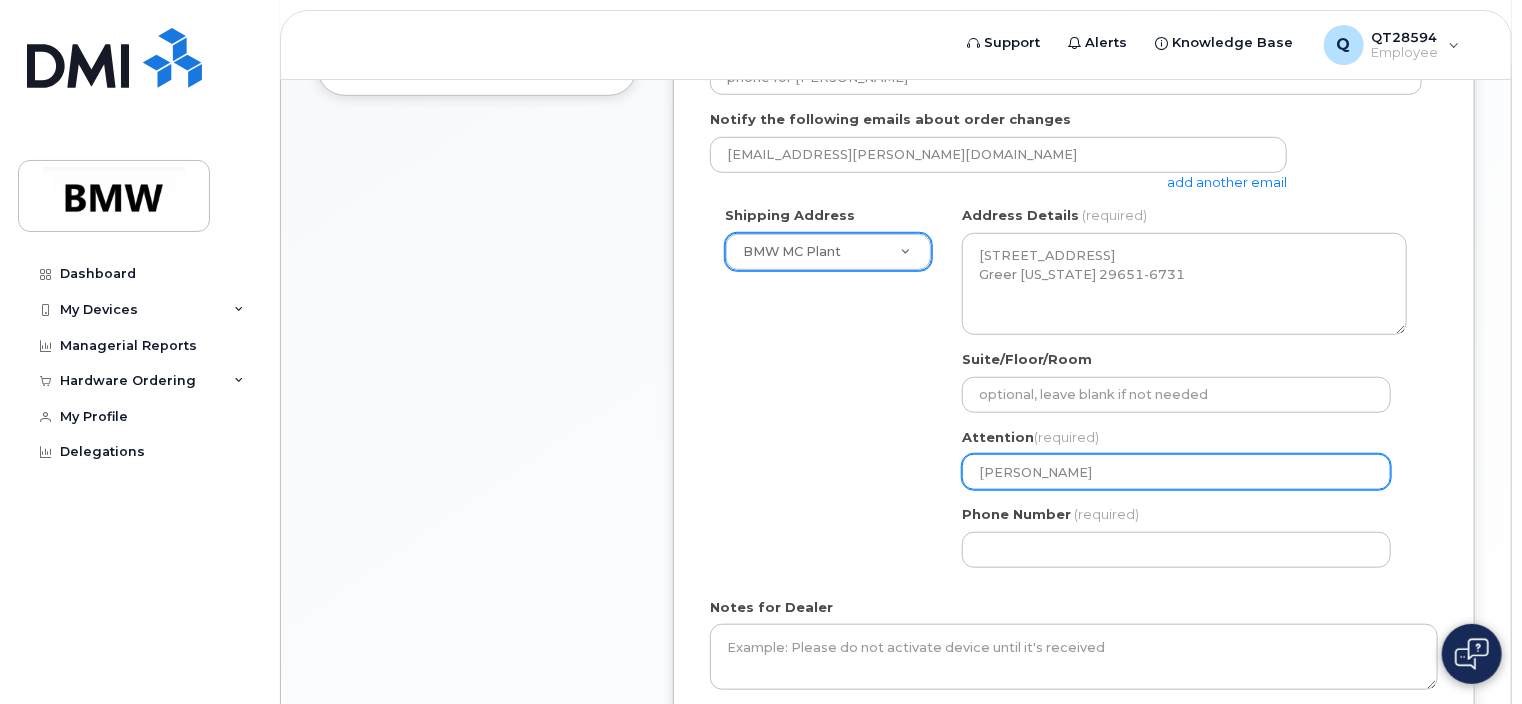 select 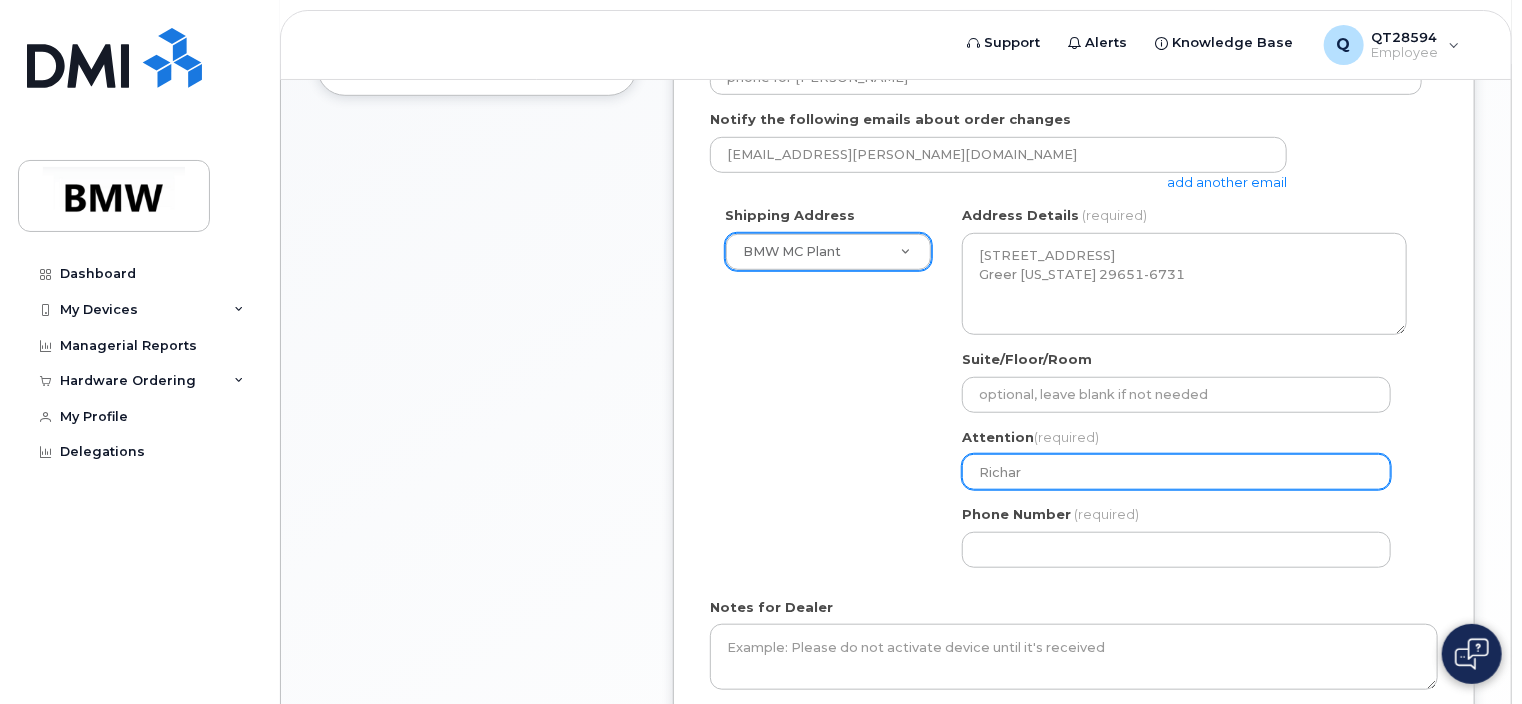 select 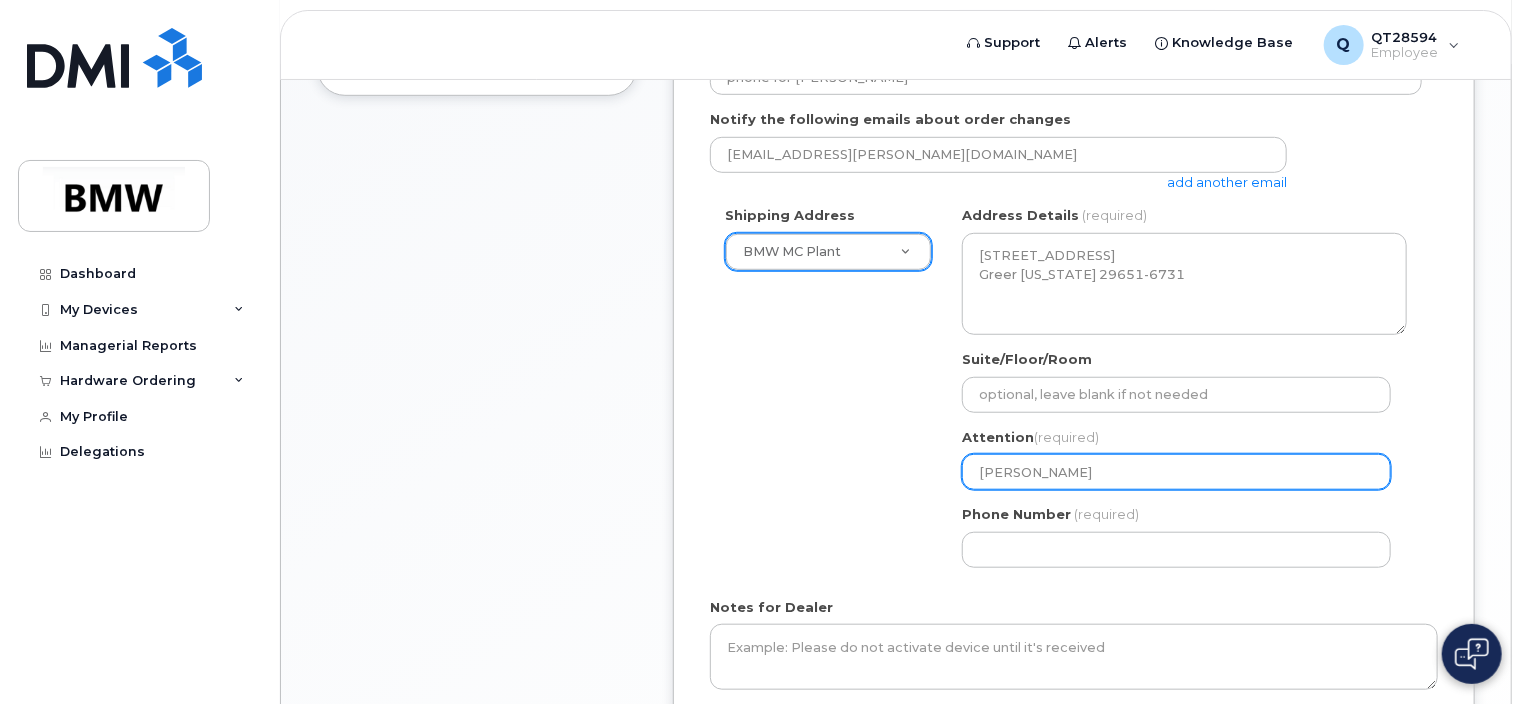 type on "Richard" 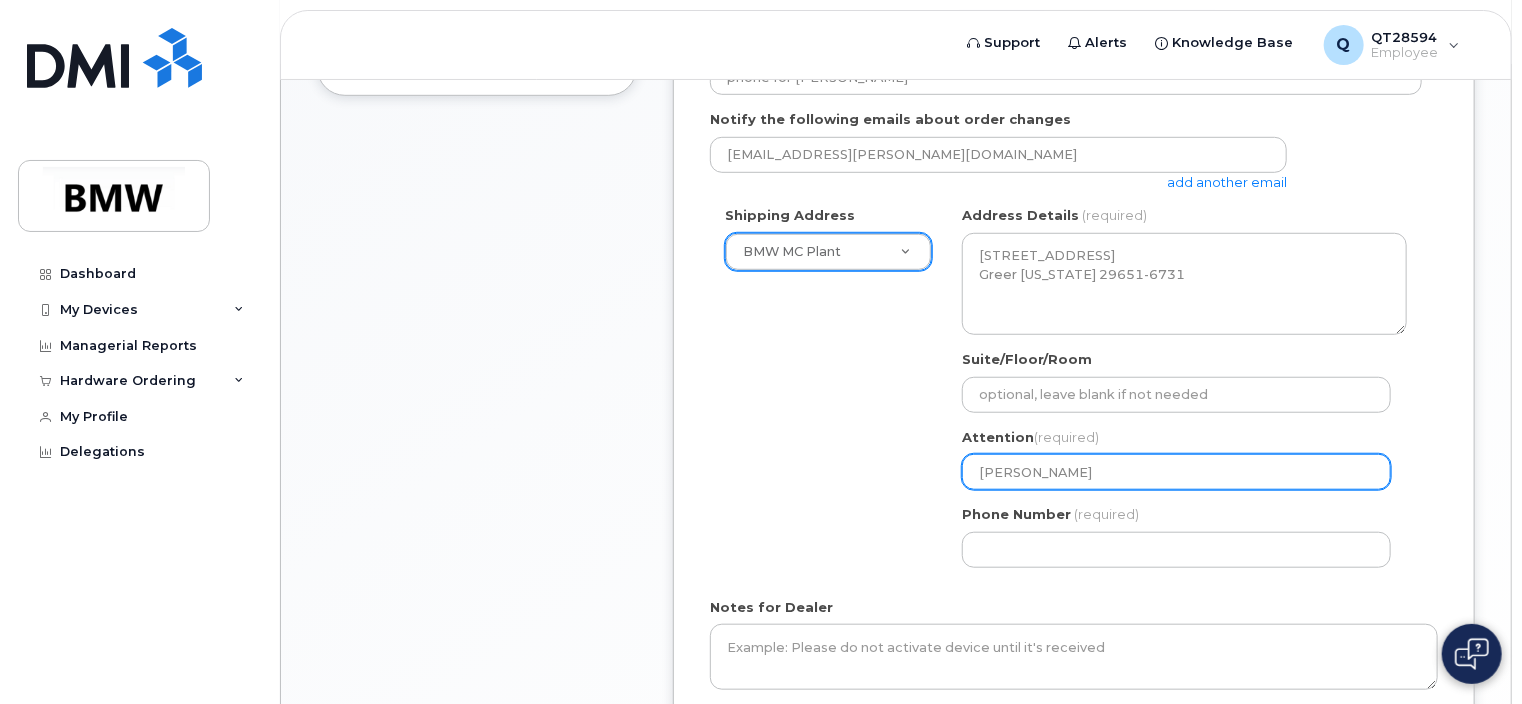 select 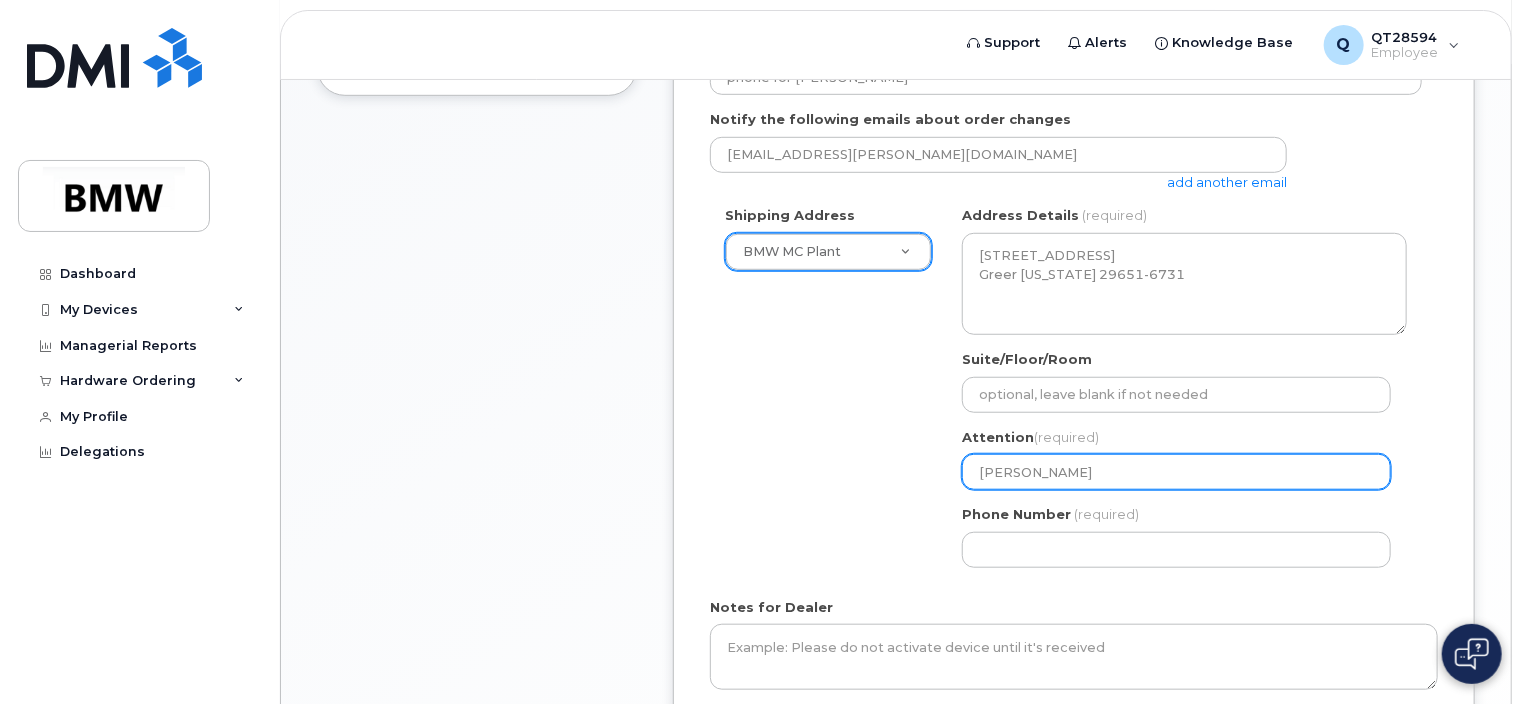 type on "Richard K" 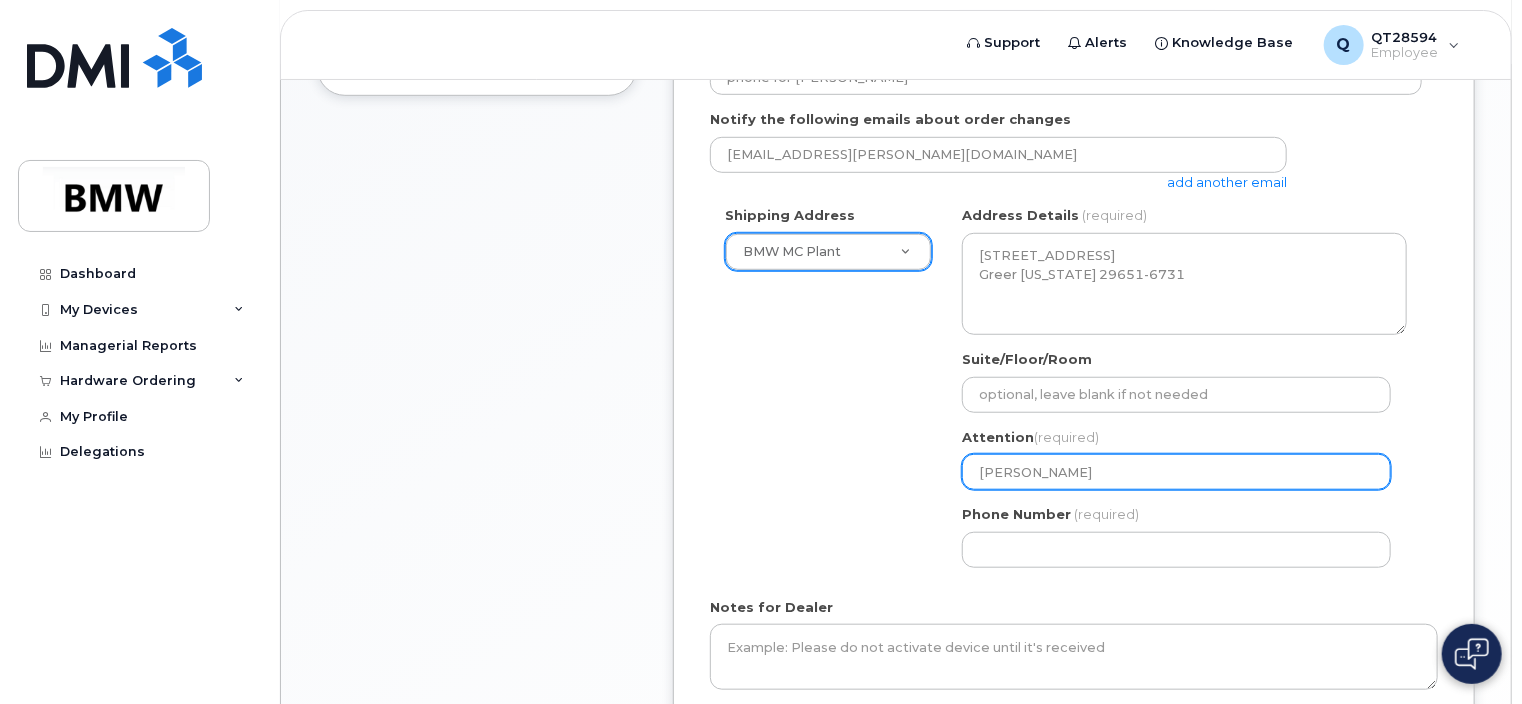select 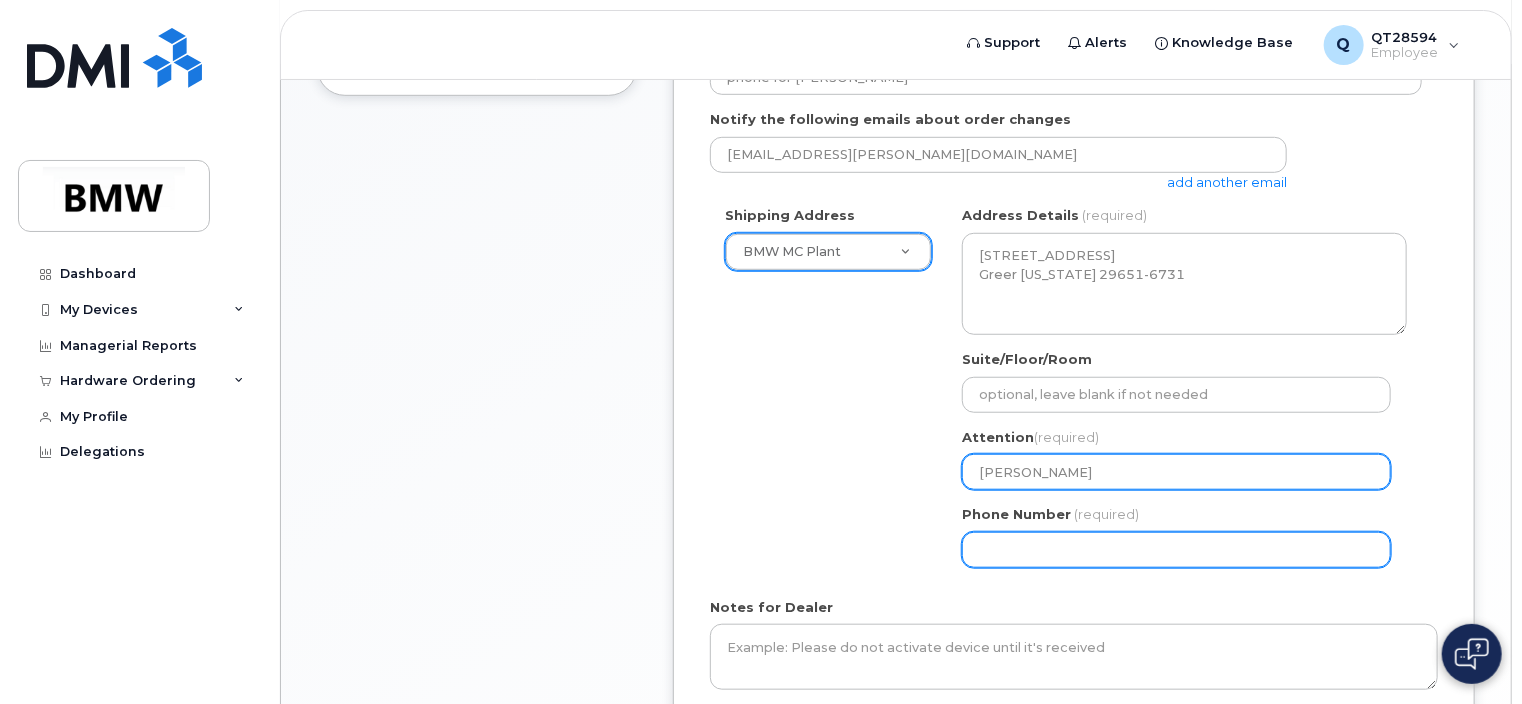 type on "Richard Kindred" 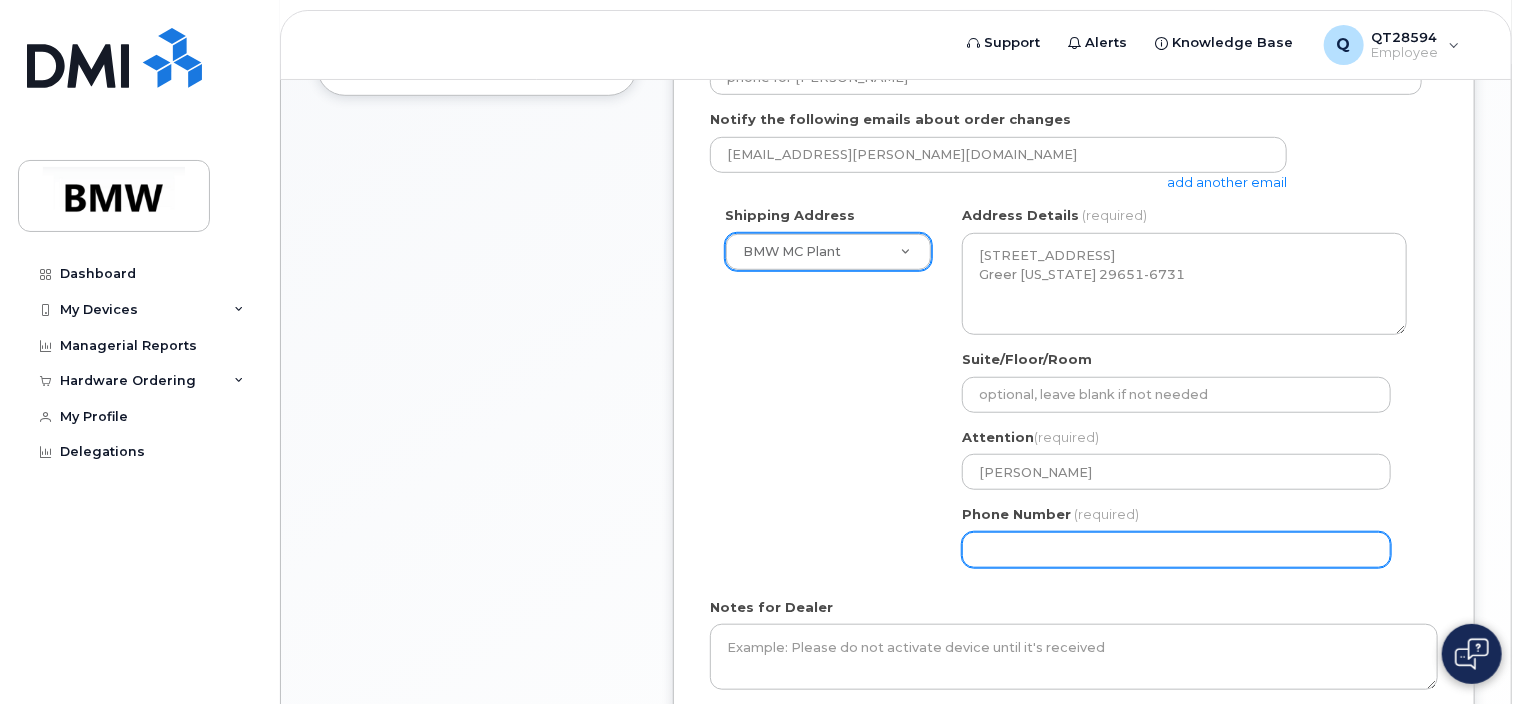 click on "Phone Number" 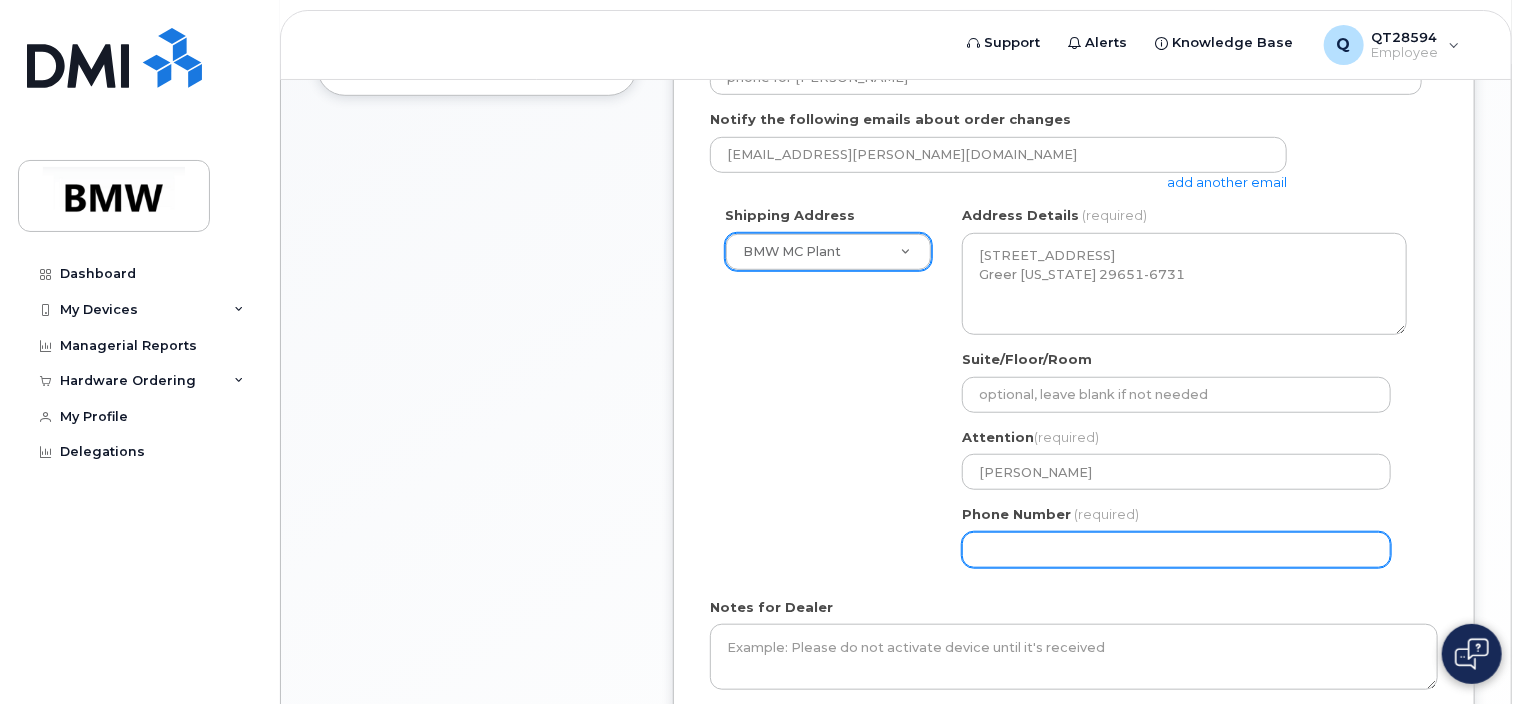 select 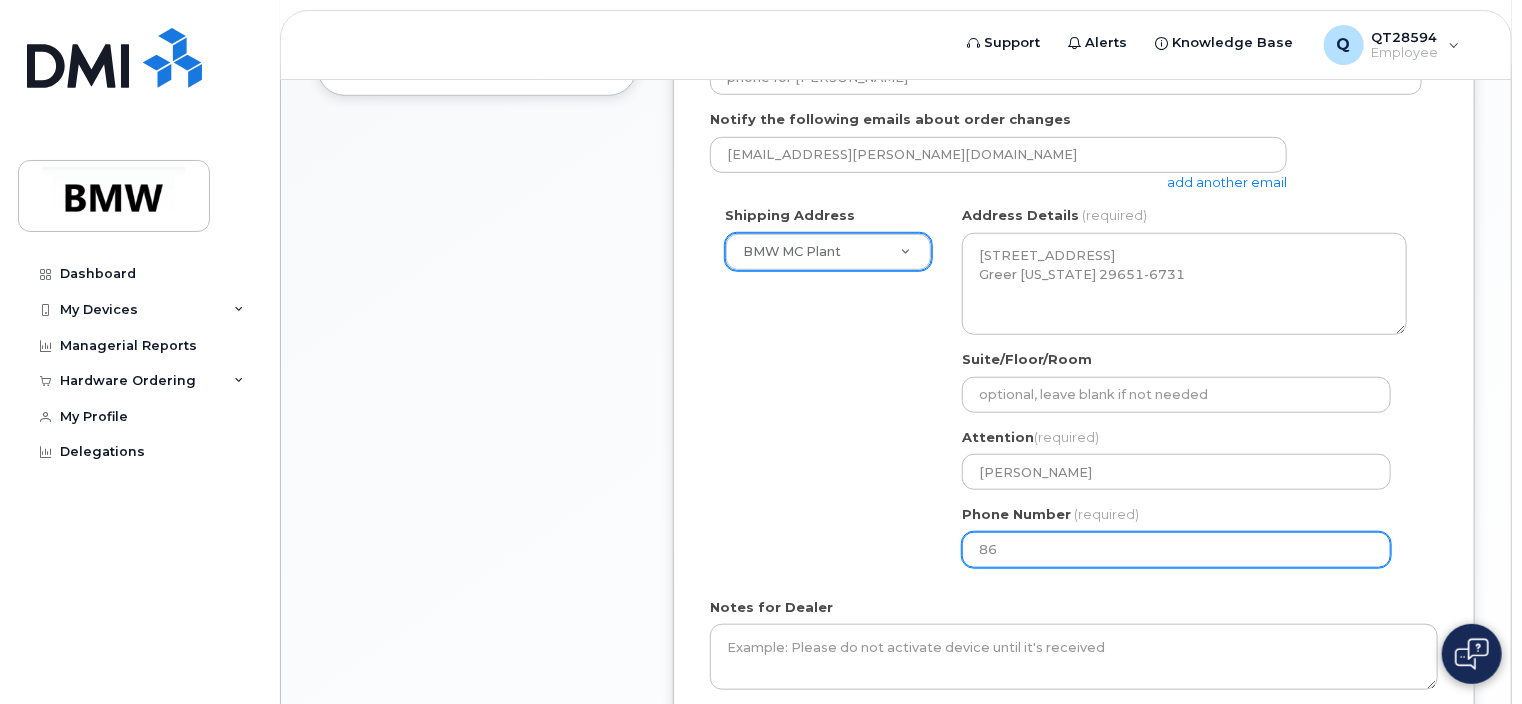 type on "864" 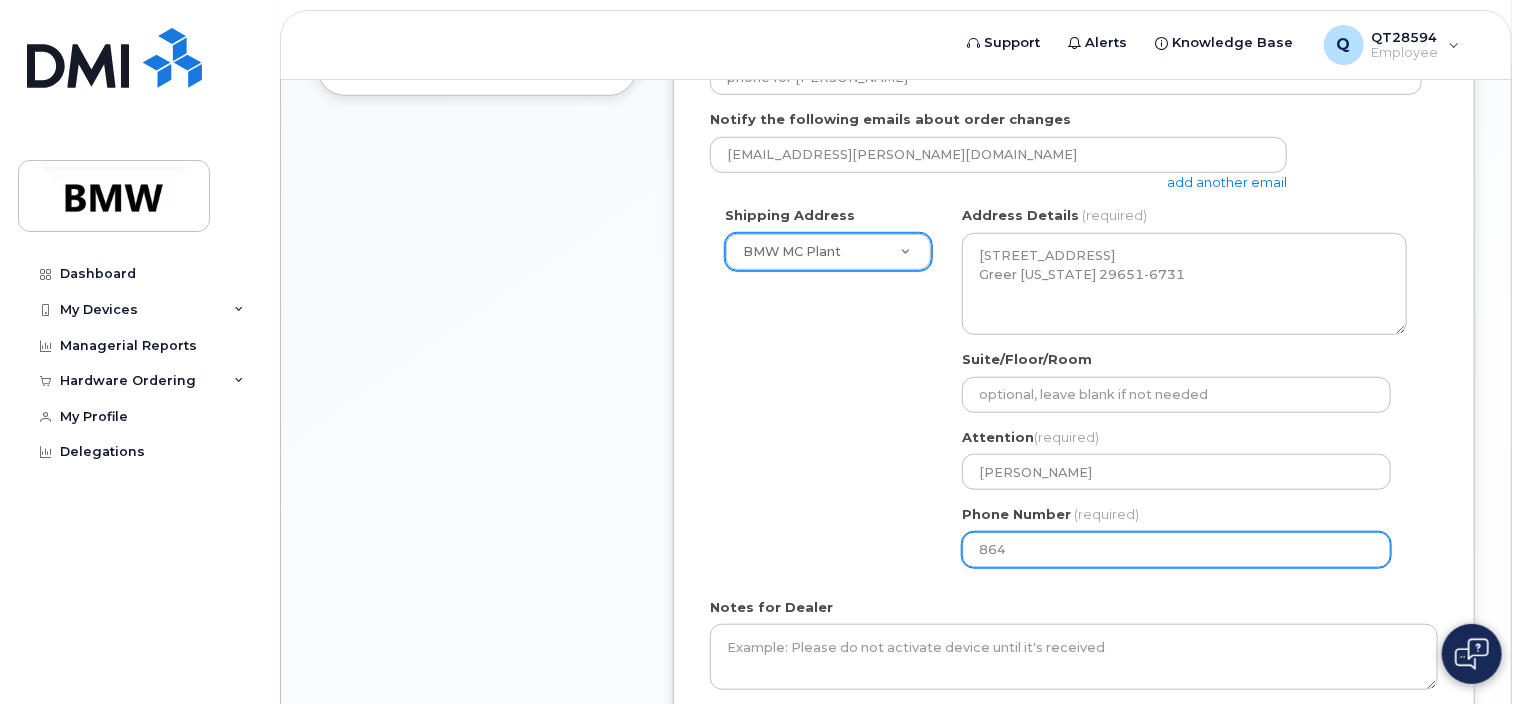 type 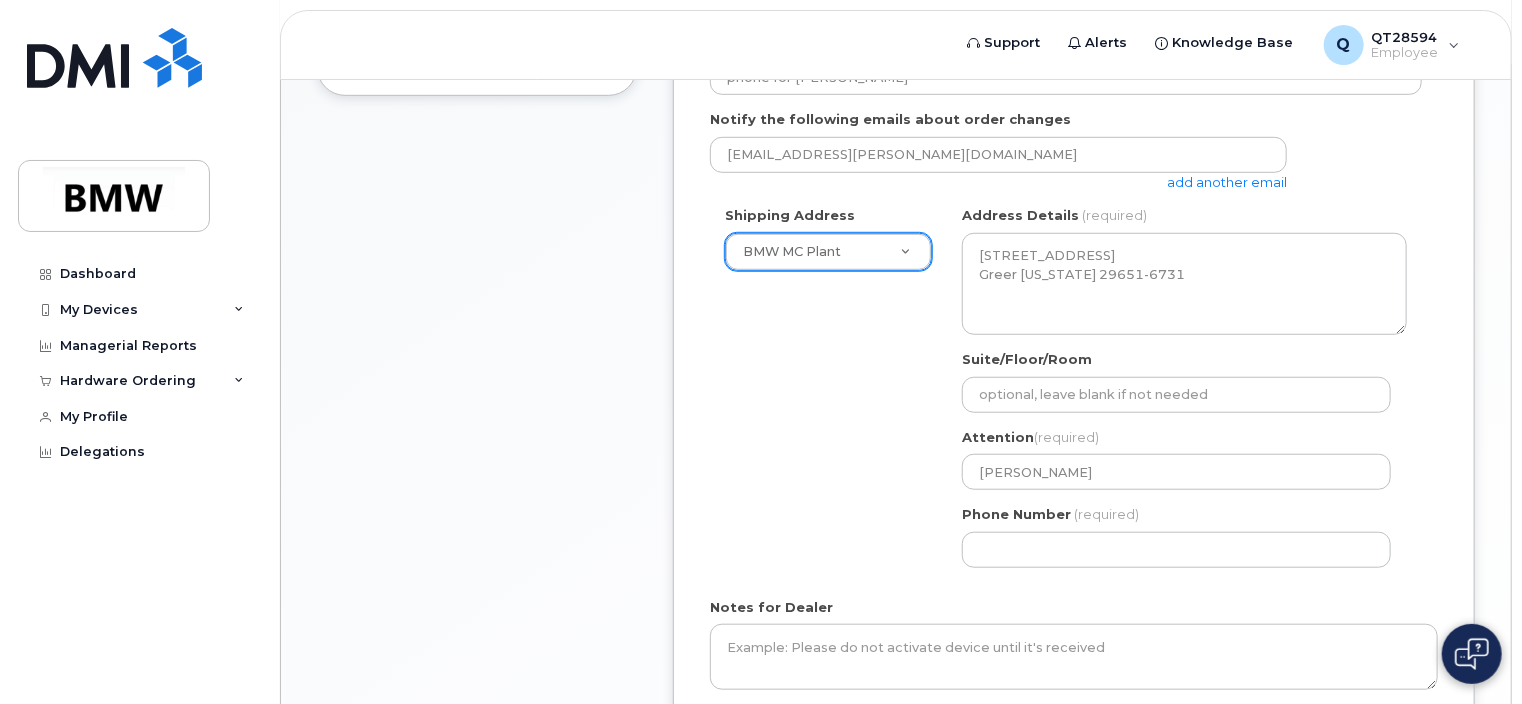 click on "Notes for Dealer" 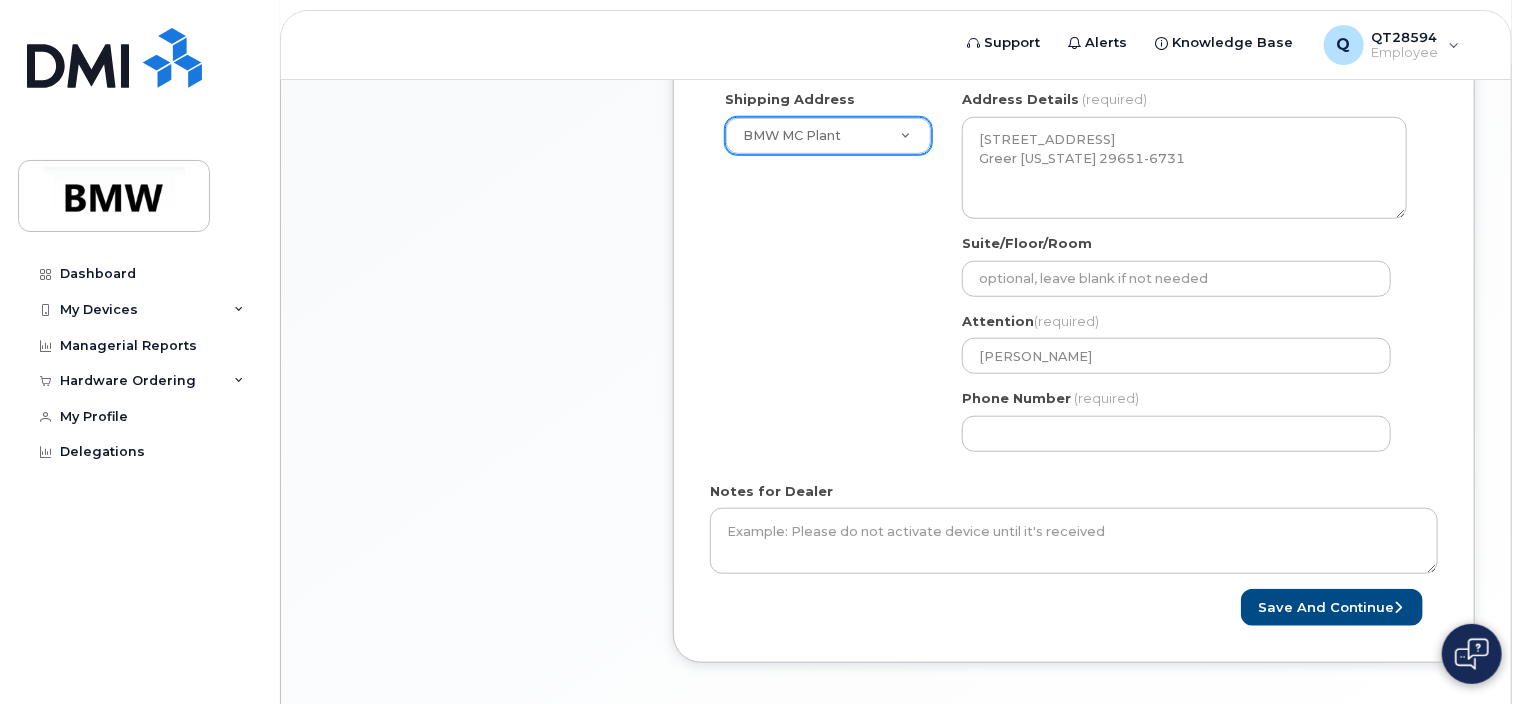 scroll, scrollTop: 801, scrollLeft: 0, axis: vertical 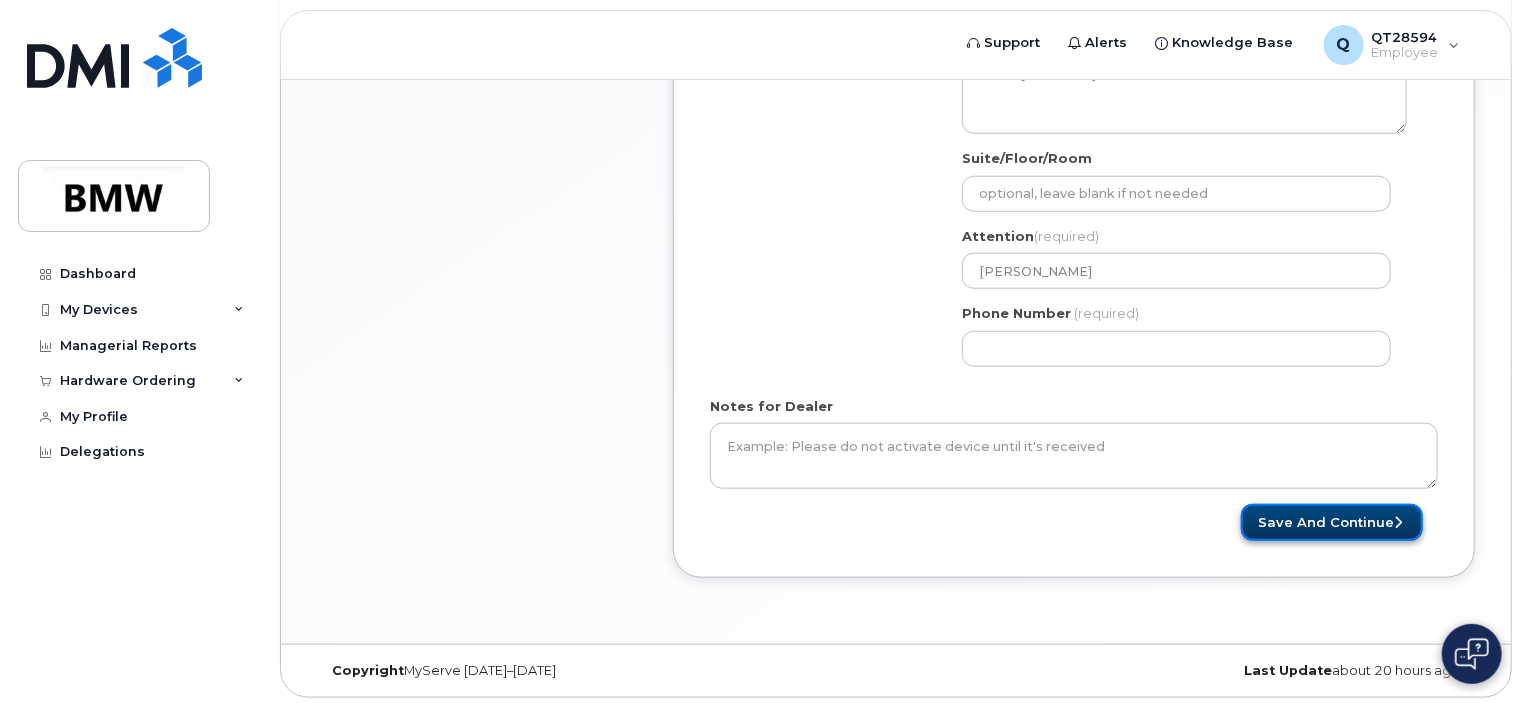 click on "Save and Continue" 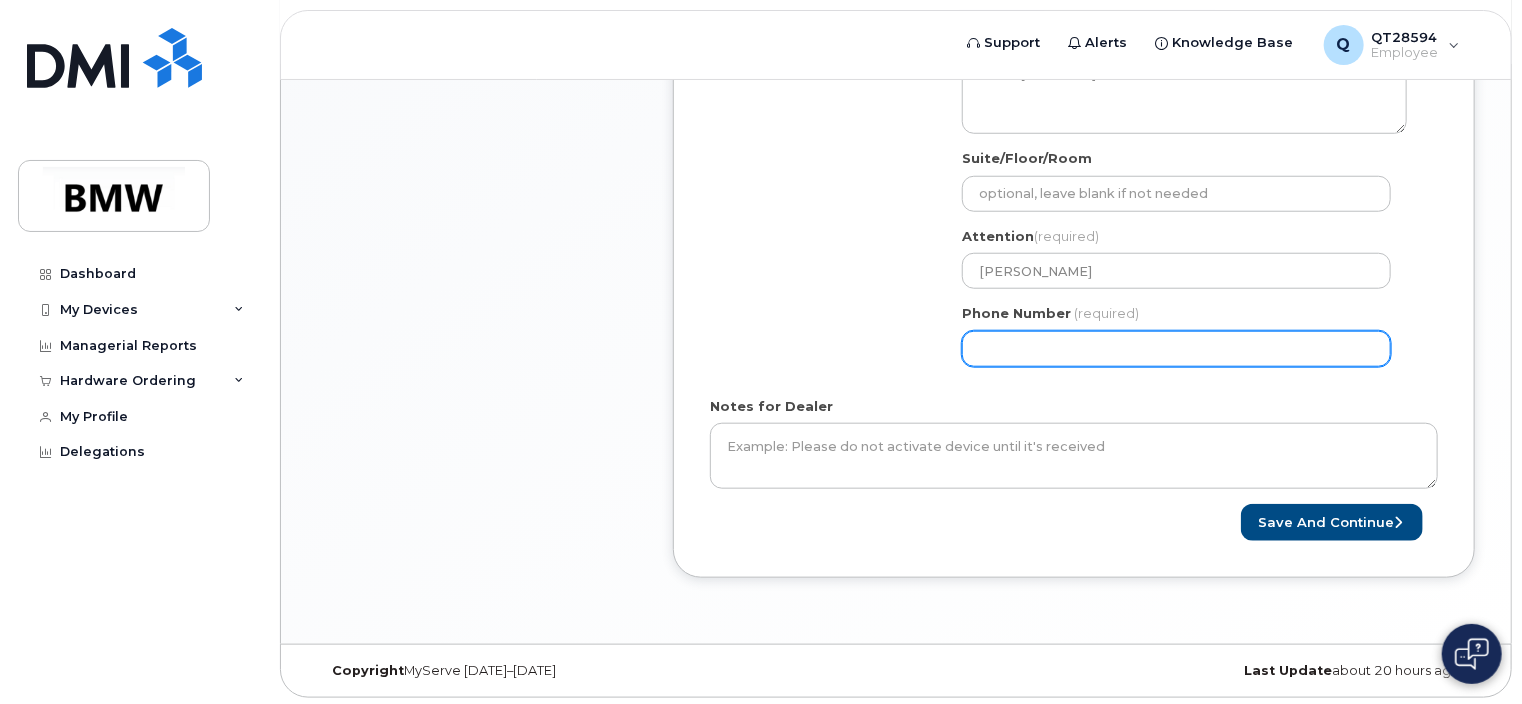 click on "Phone Number" 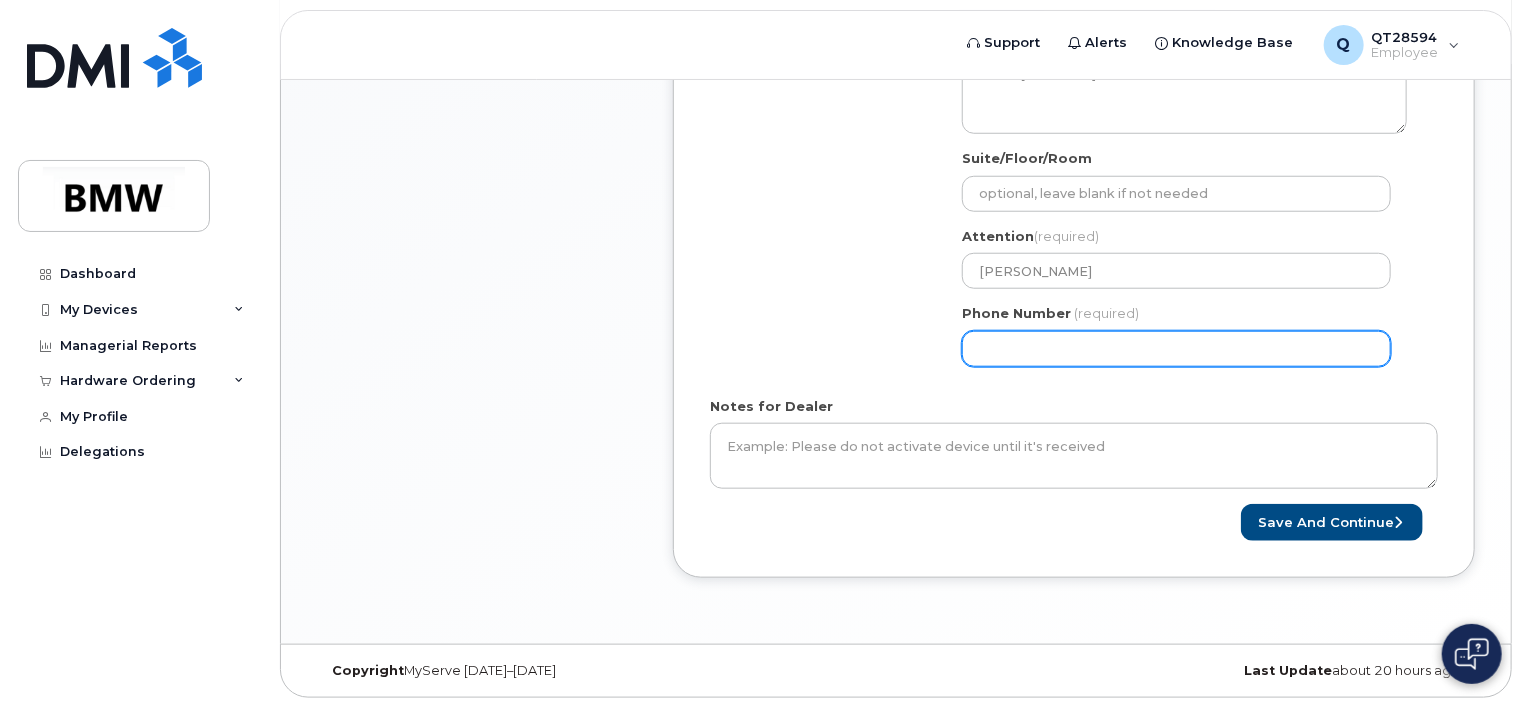 click on "Phone Number" 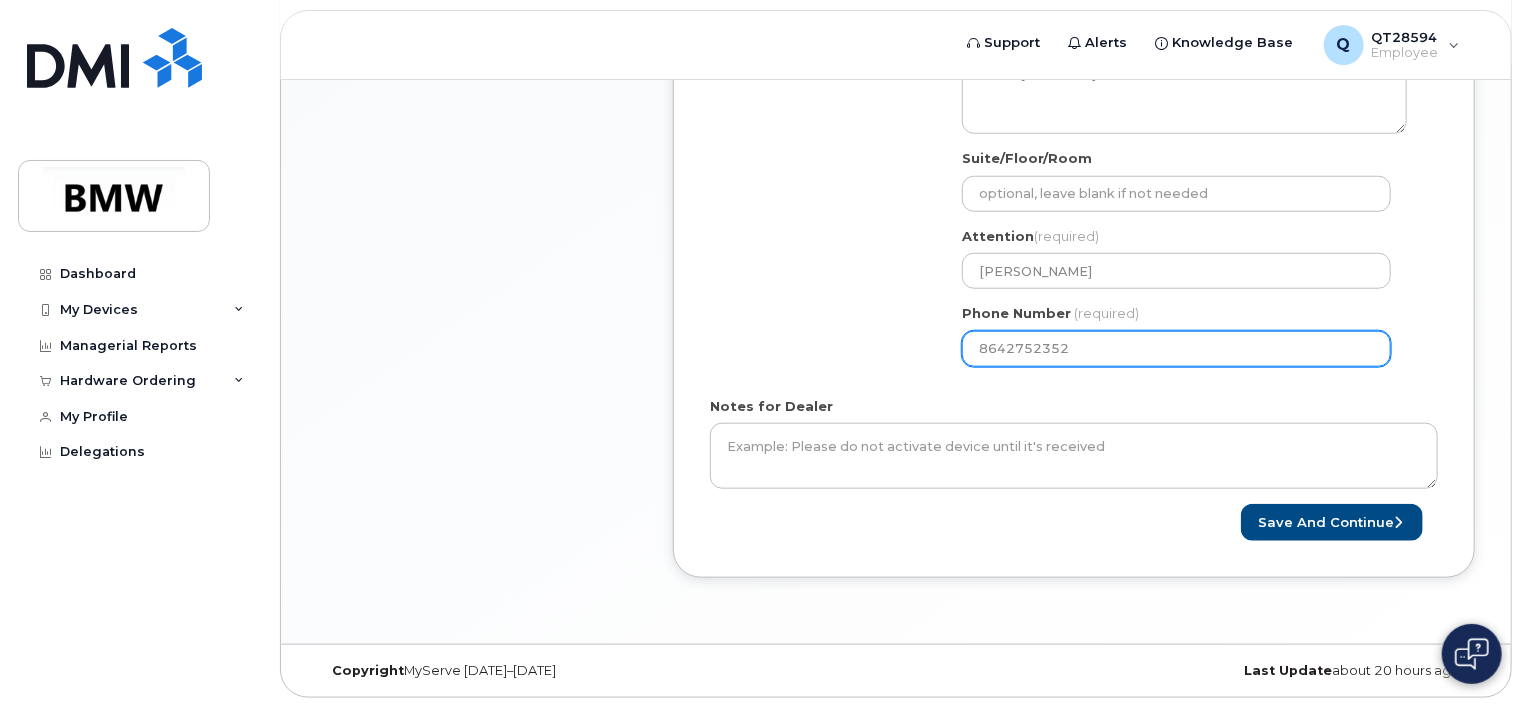 type on "8642752352" 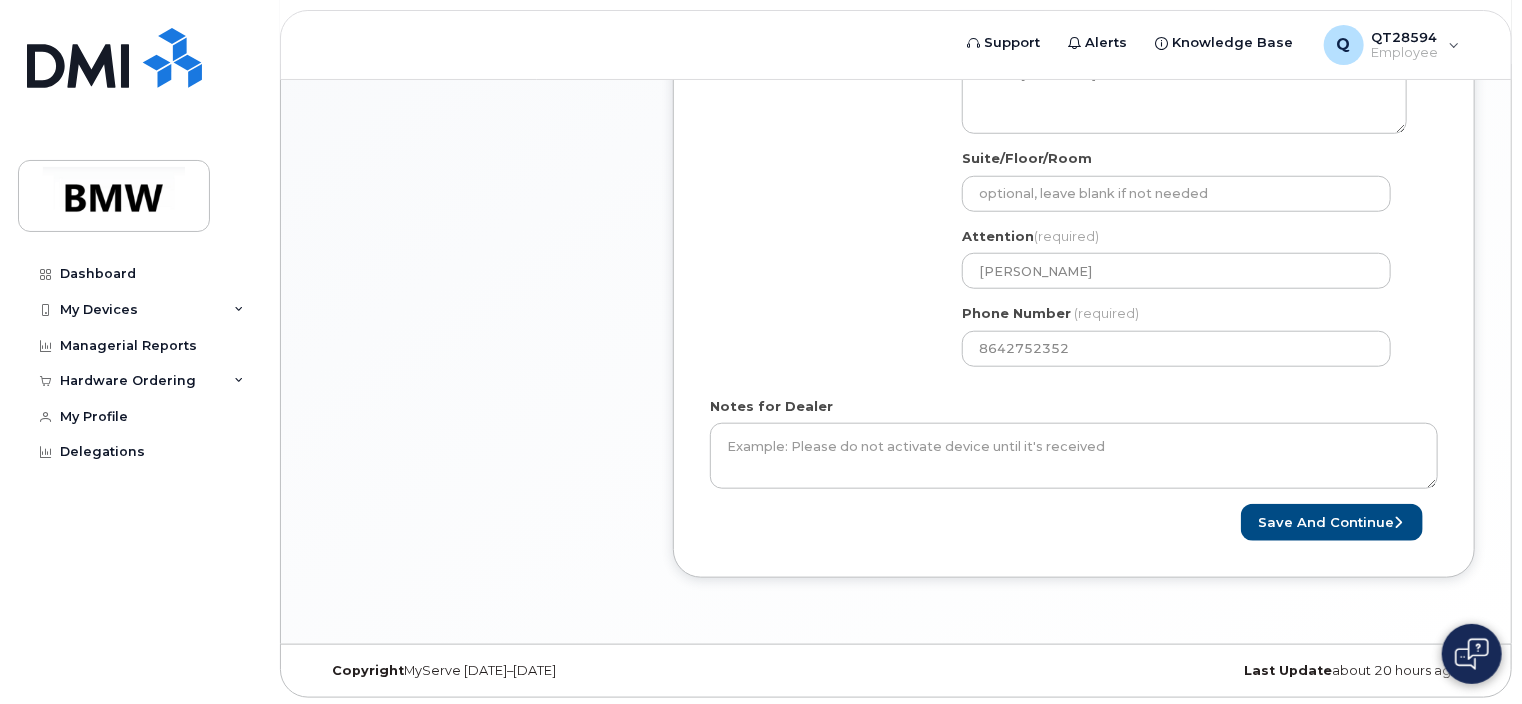 click on "Order No.295723
(in process)
Cancel Order
×
Share This Order
If you want to allow others to create or edit orders, share this link with them:
https://bmwmc.myserve.ca/orders/1ad1f78f-5019-4d07-a0a6-7a3dfbf4e110/edit
1
Store
2
General Info
3
Order Items
Your order is not complete. Please complete the order or cancel it if it is no longer needed. Any orders not completed within 5 business days will be cancelled.
Item #1
in process
$0.00
New Activation
Kent Galloway
iPhone 16e
(Black)
$0.00 - 30 Month Activation (128GB)
more details
Request
New Activation
Employee
Kent Galloway
Email
kent.galloway@bmwmc.com
Carrier Base
T-Mobile
Requested Device
iPhone 16e
Term Details
30 Month Activation (128GB)
Accounting Codes
$0.00" 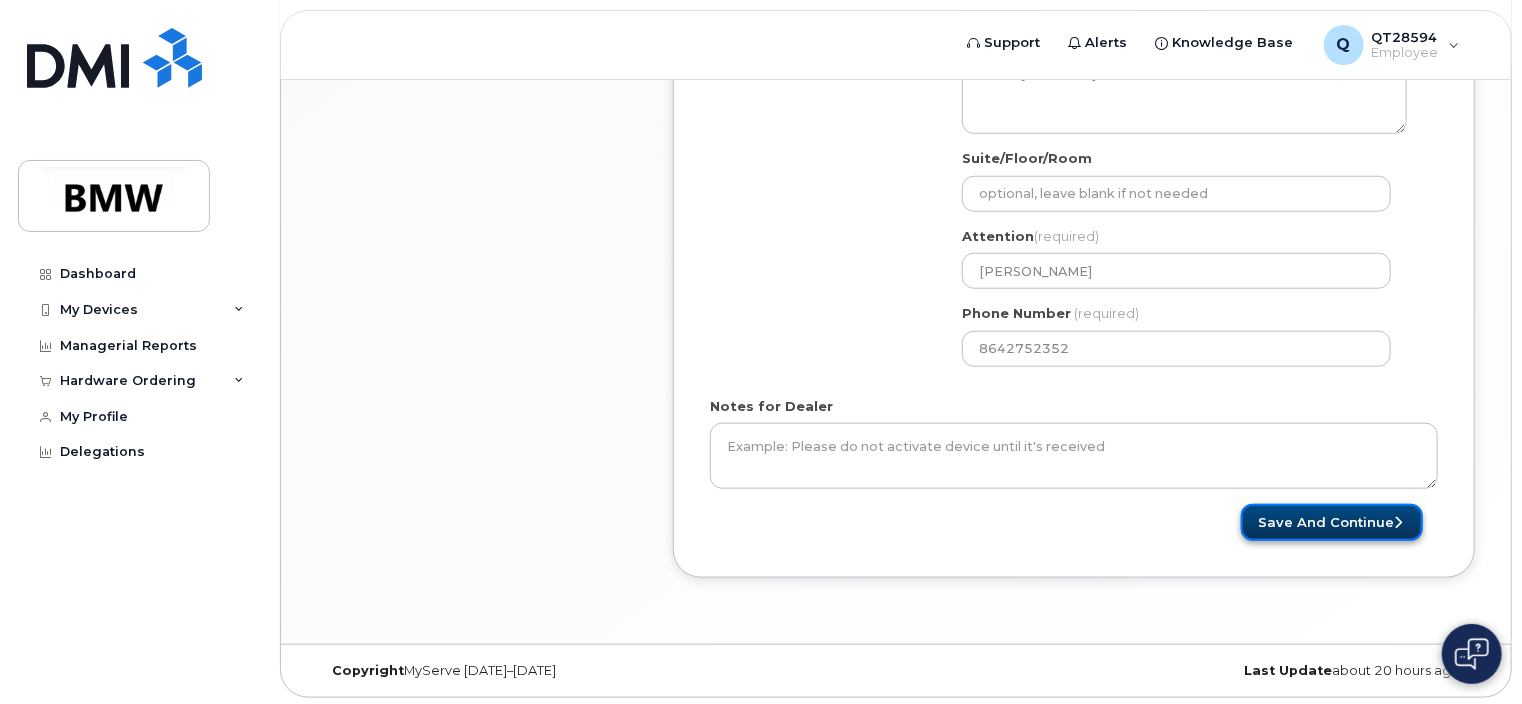 click on "Save and Continue" 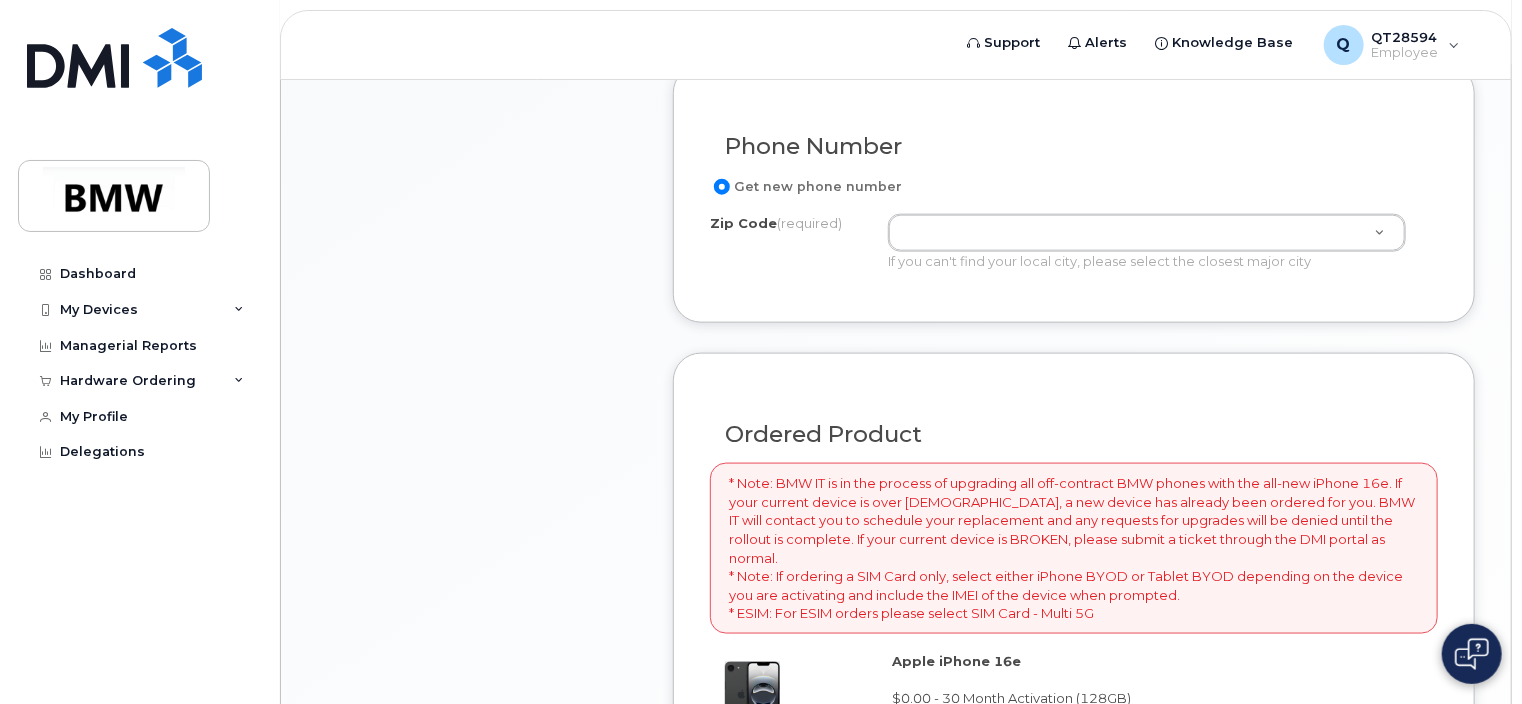 scroll, scrollTop: 1100, scrollLeft: 0, axis: vertical 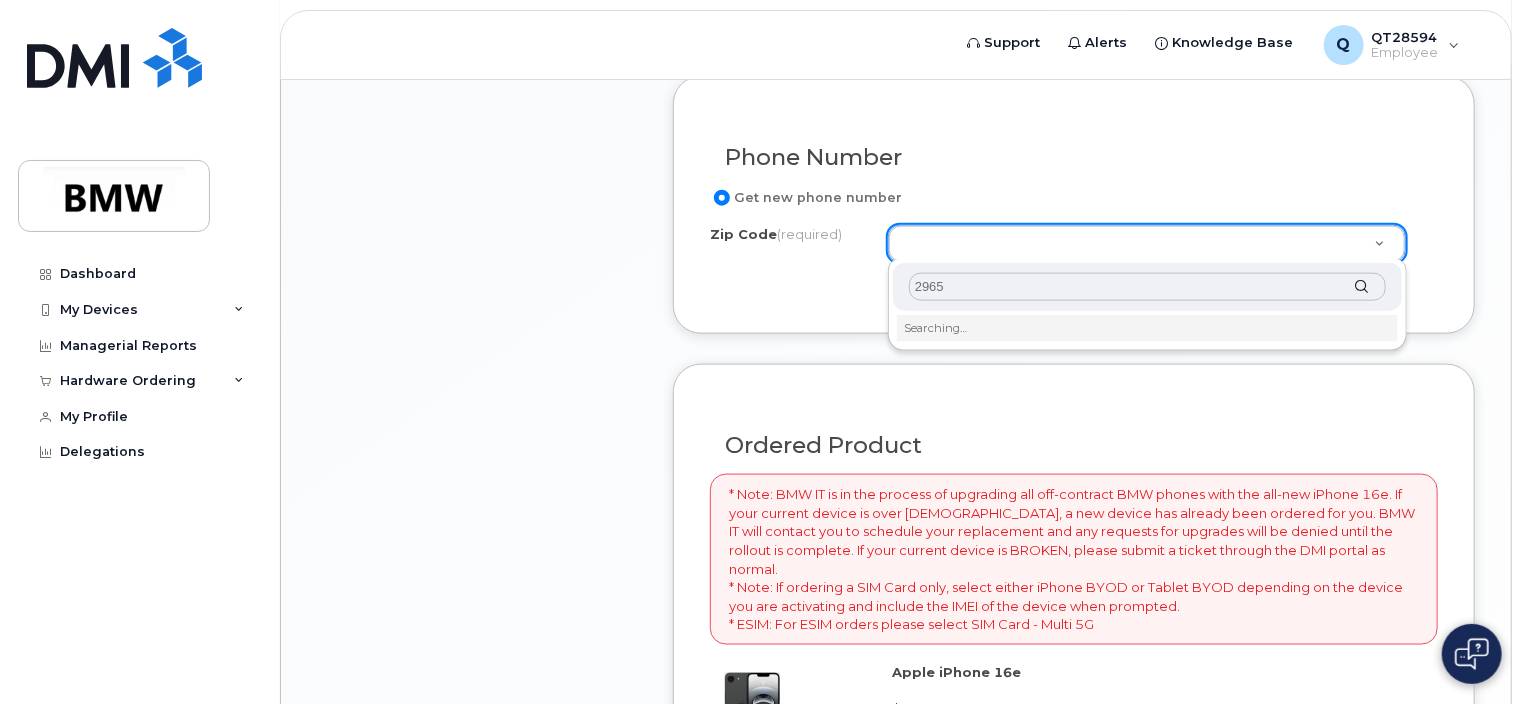 type on "29651" 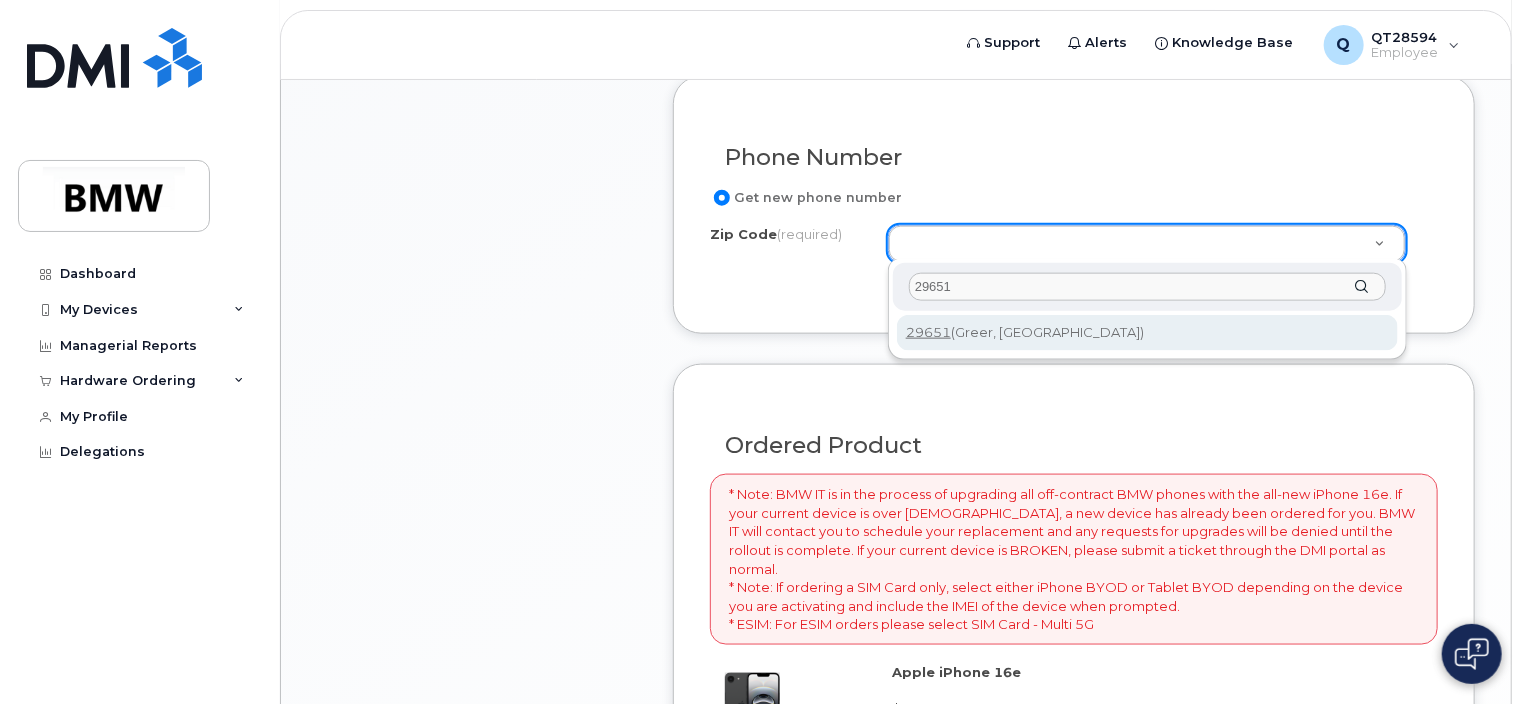 type on "29651 (Greer, SC)" 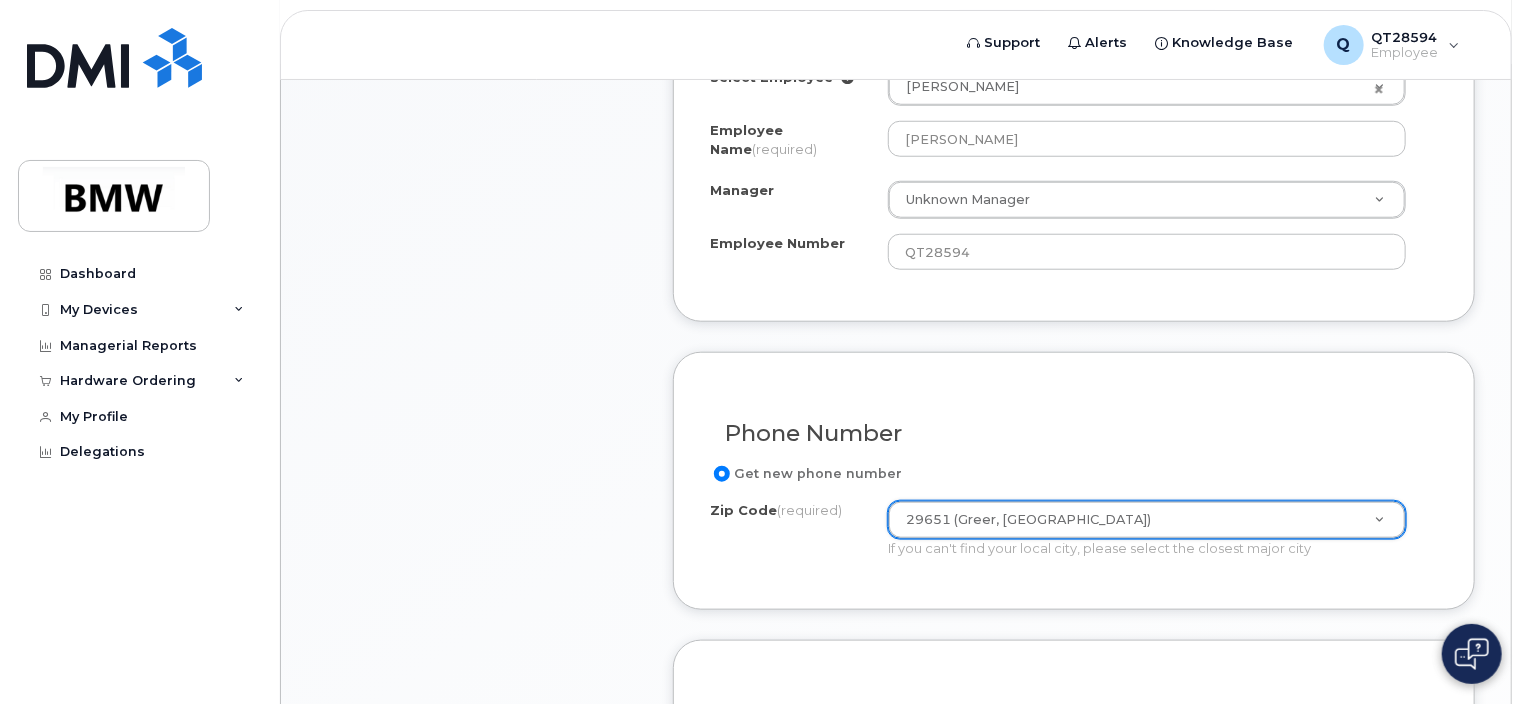 scroll, scrollTop: 702, scrollLeft: 0, axis: vertical 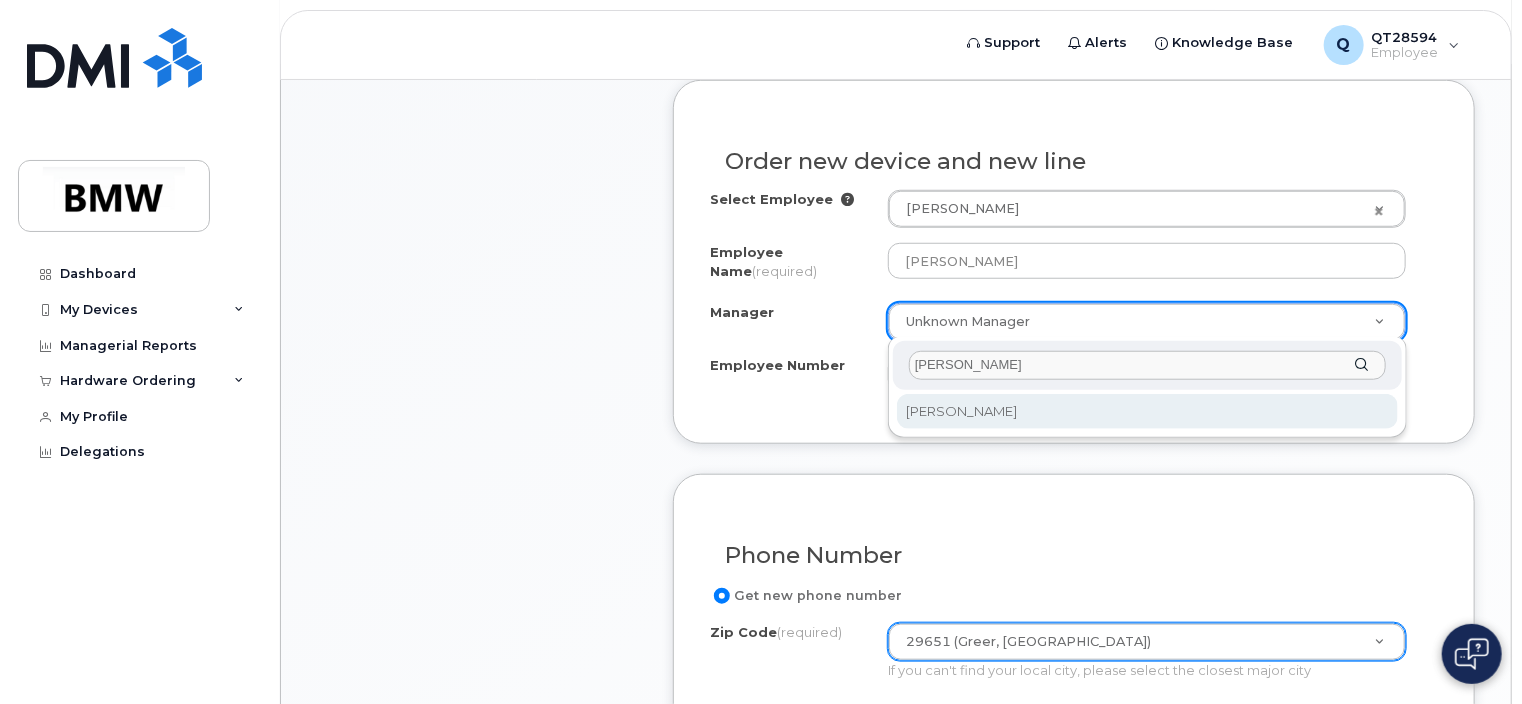 type on "cronin" 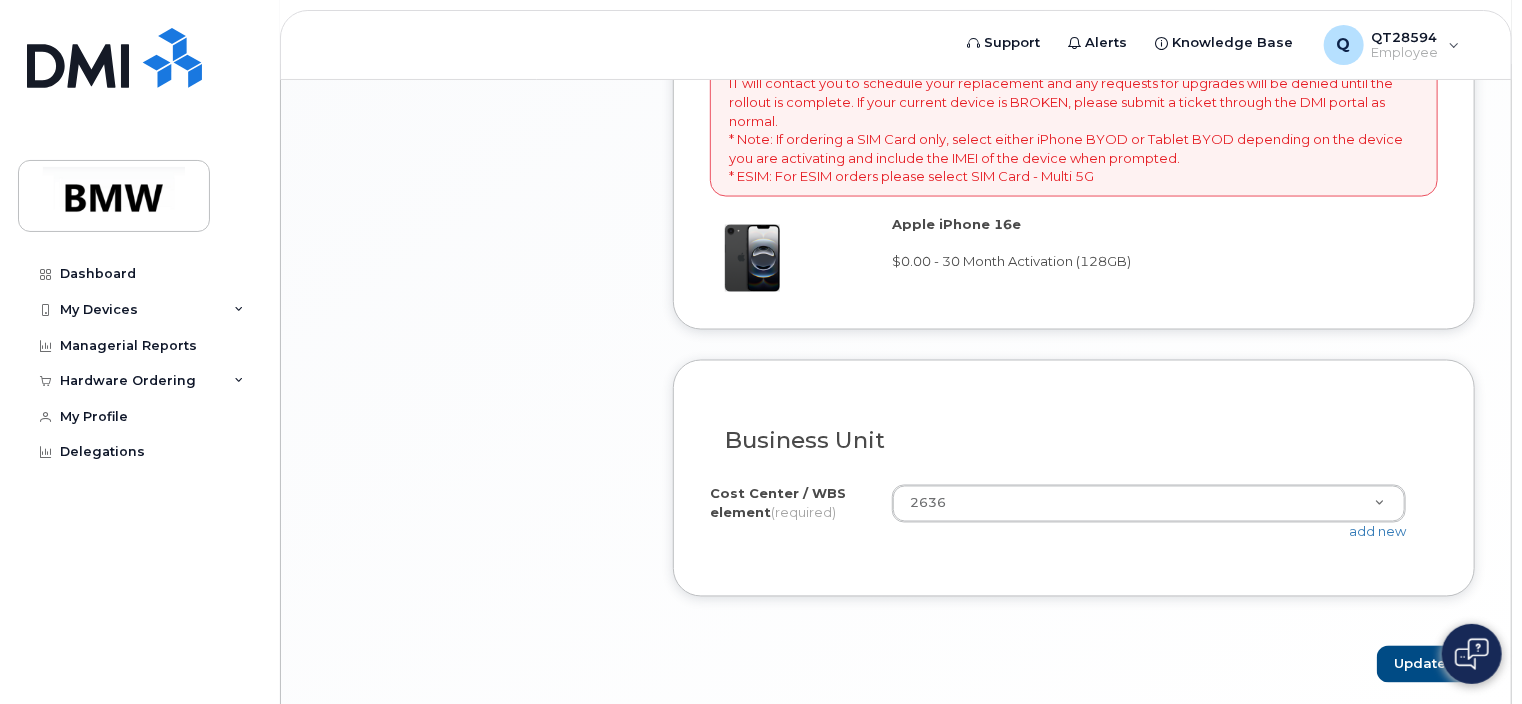 scroll, scrollTop: 1602, scrollLeft: 0, axis: vertical 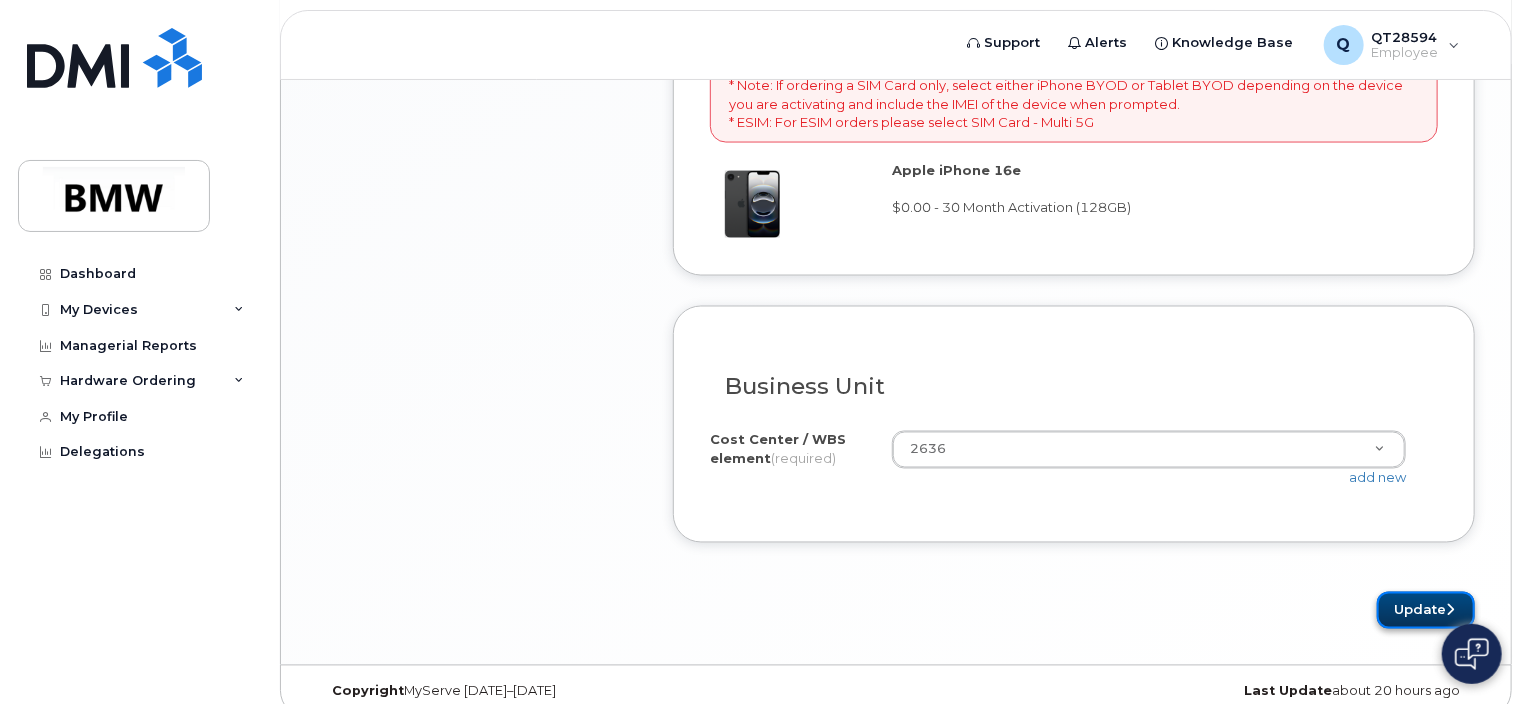 click on "Update" 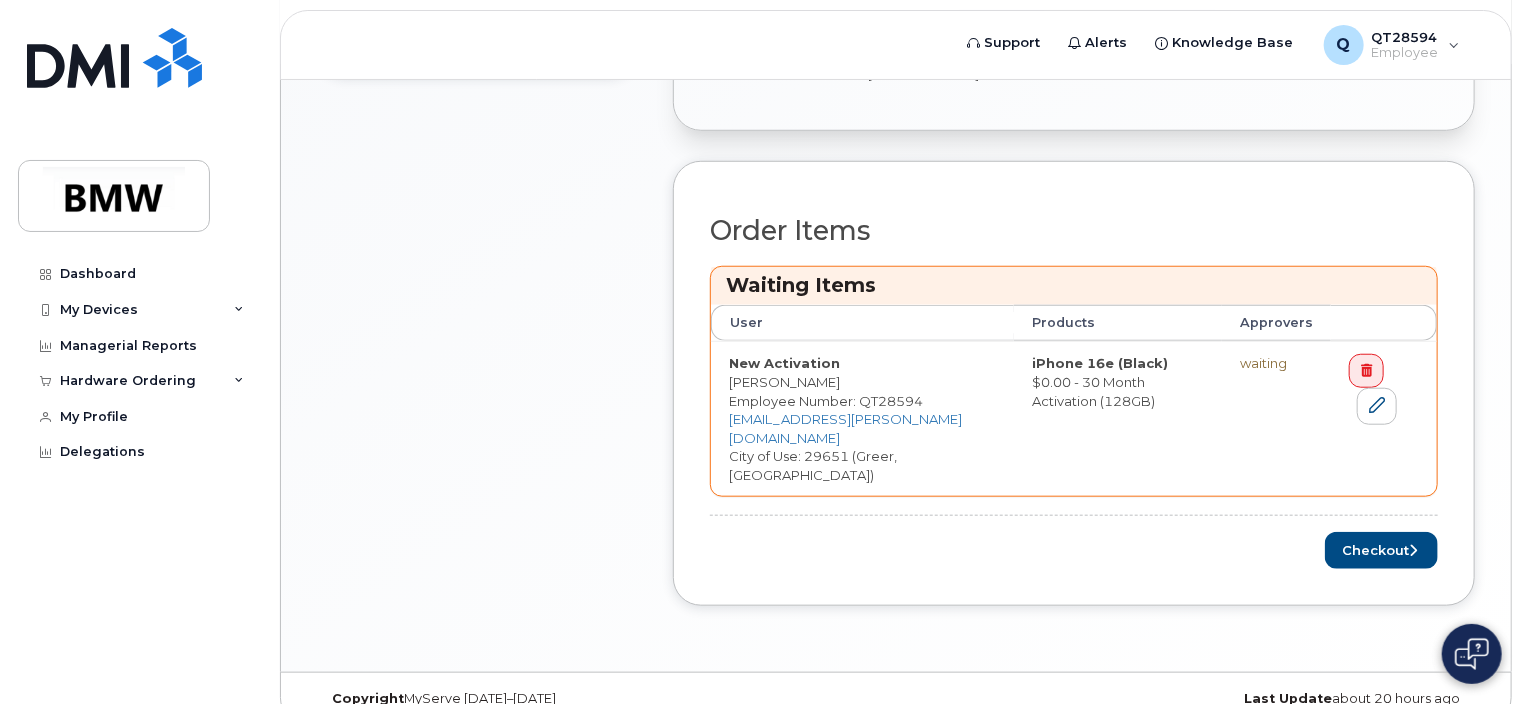 scroll, scrollTop: 714, scrollLeft: 0, axis: vertical 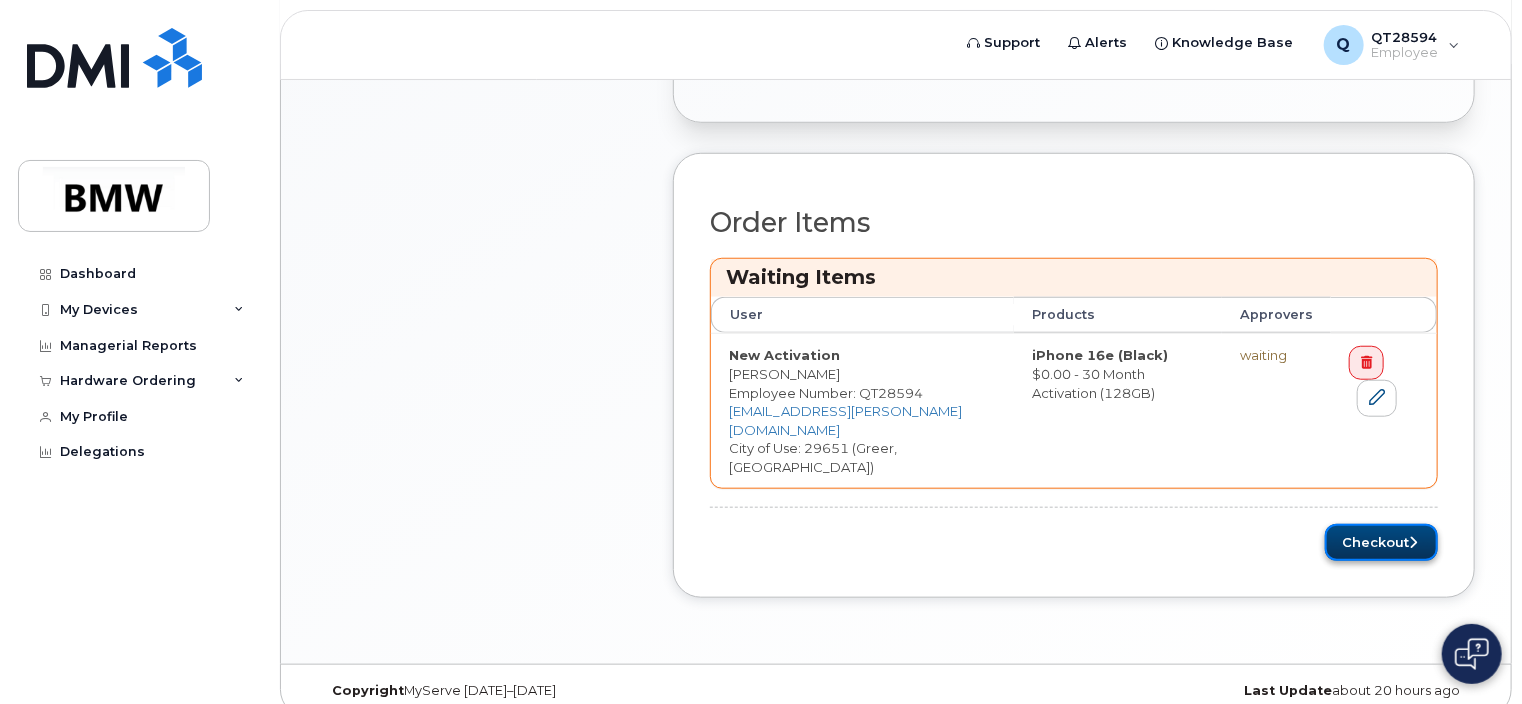 click on "Checkout" 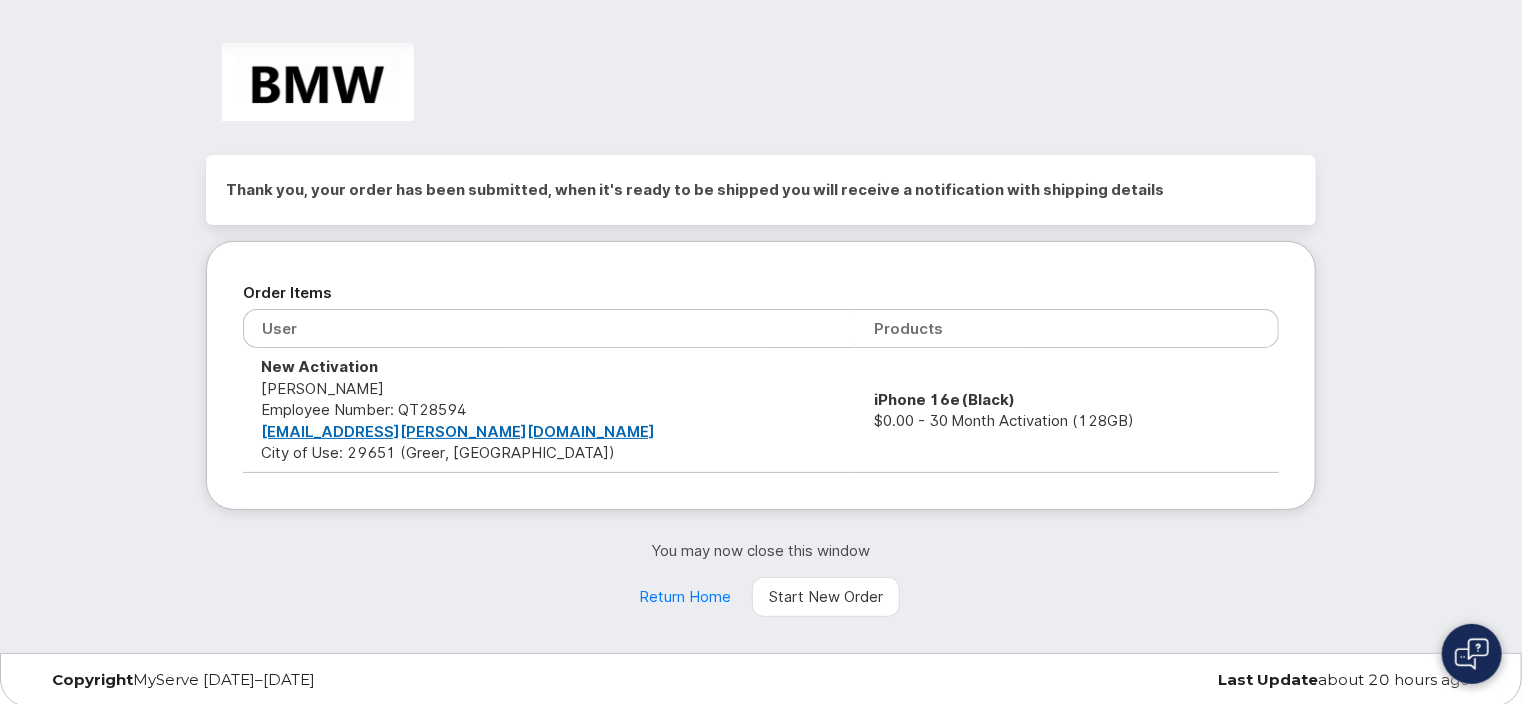 scroll, scrollTop: 0, scrollLeft: 0, axis: both 